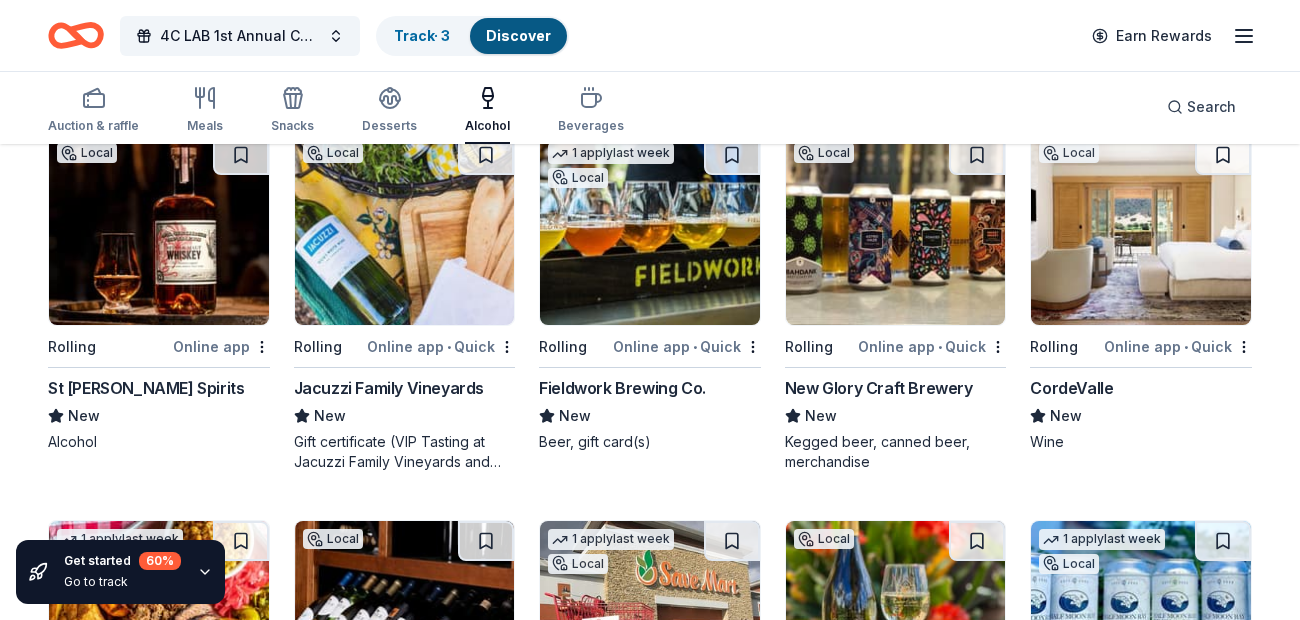 scroll, scrollTop: 1637, scrollLeft: 0, axis: vertical 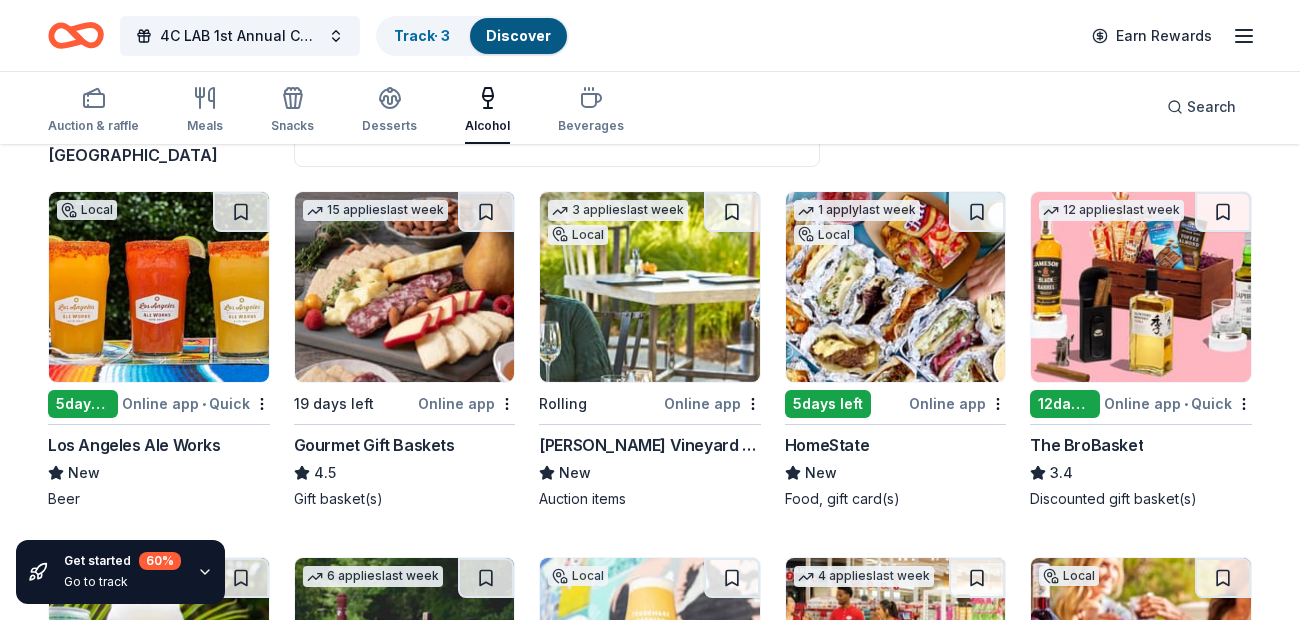 click at bounding box center [159, 287] 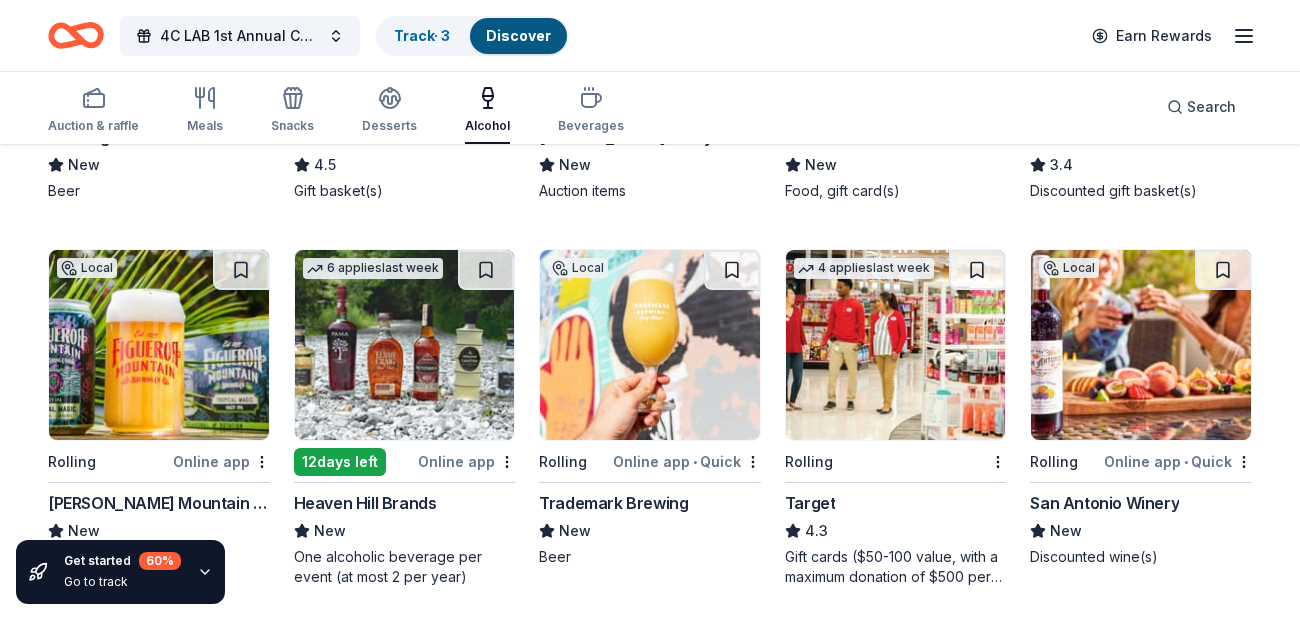 scroll, scrollTop: 542, scrollLeft: 0, axis: vertical 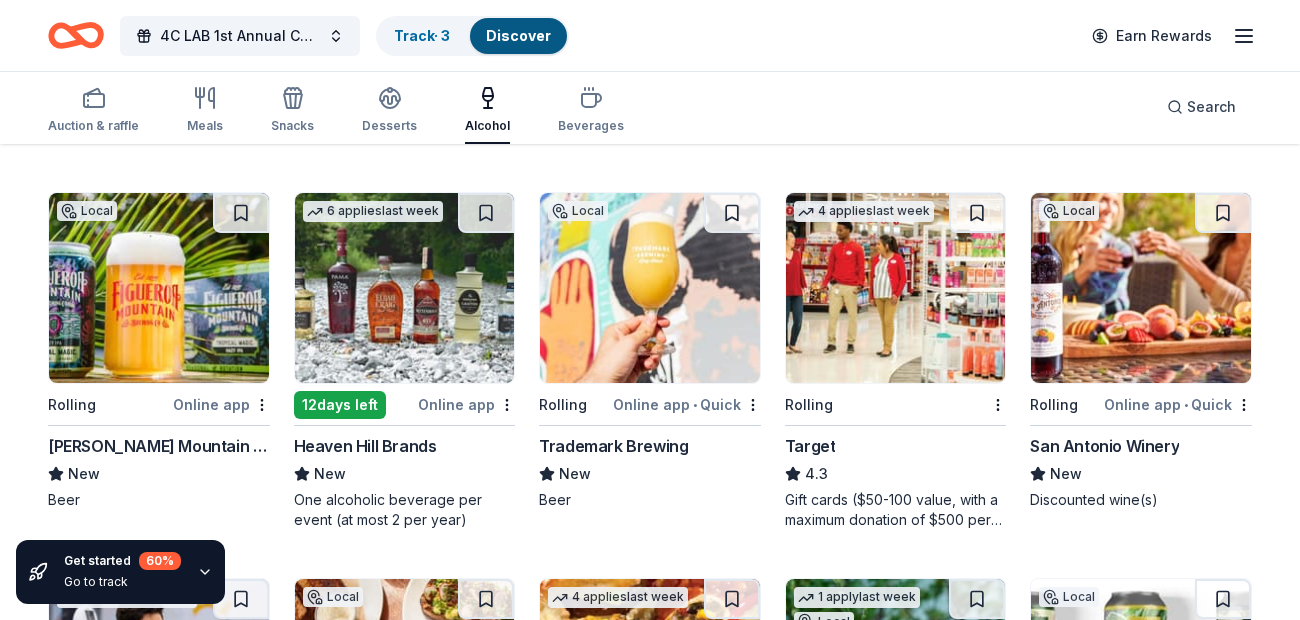 click on "Heaven Hill Brands" at bounding box center (365, 446) 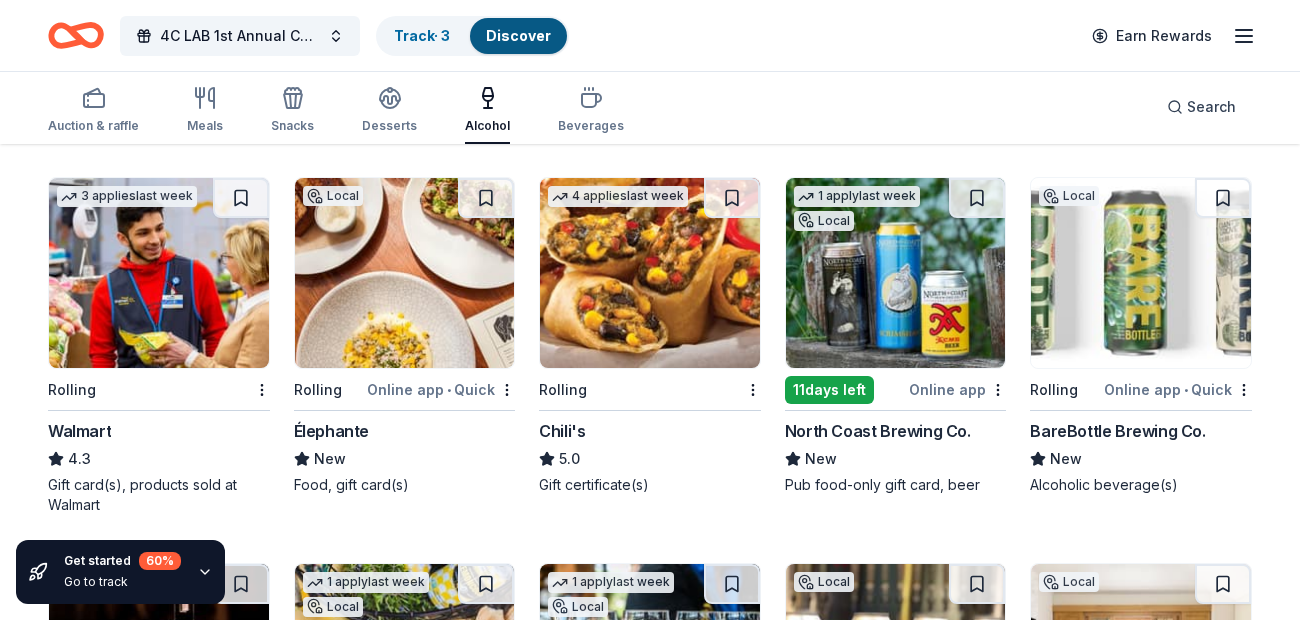 scroll, scrollTop: 945, scrollLeft: 0, axis: vertical 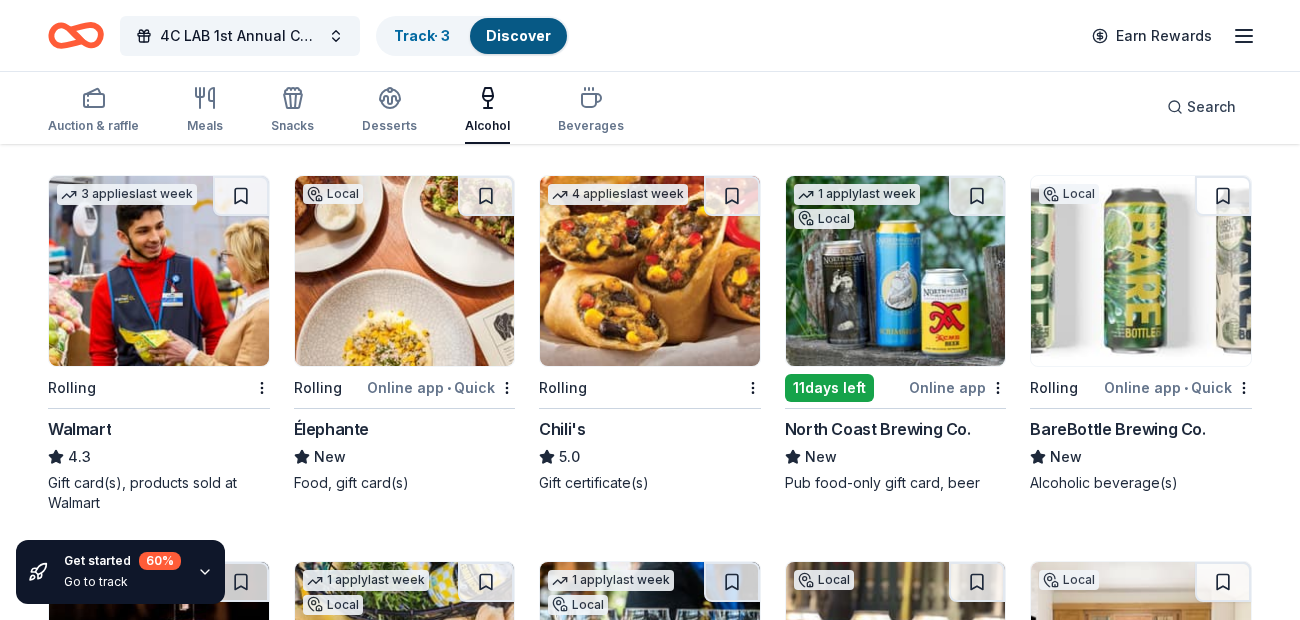 click at bounding box center (159, 271) 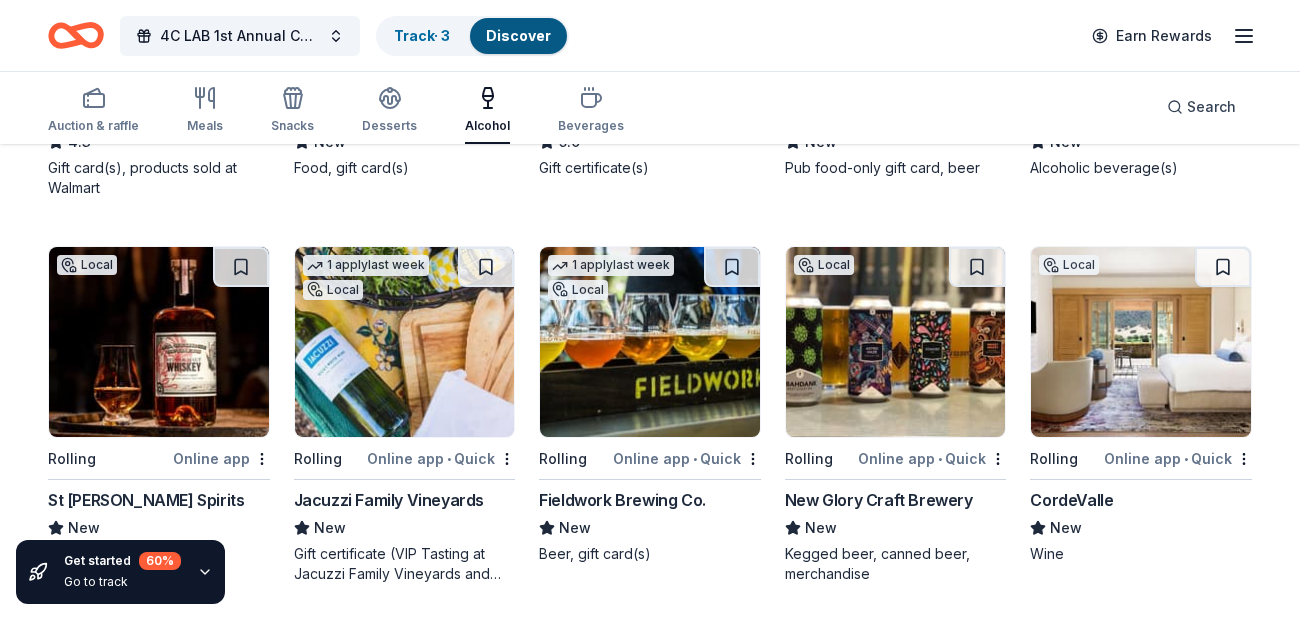 scroll, scrollTop: 1272, scrollLeft: 0, axis: vertical 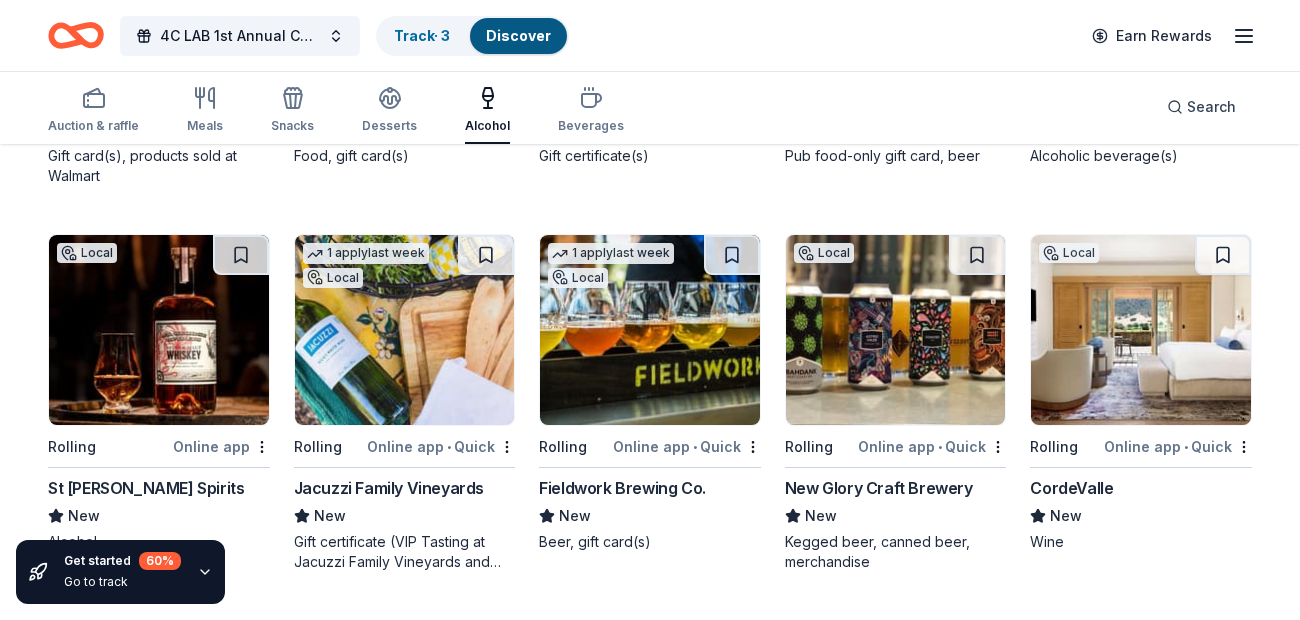 click at bounding box center [159, 330] 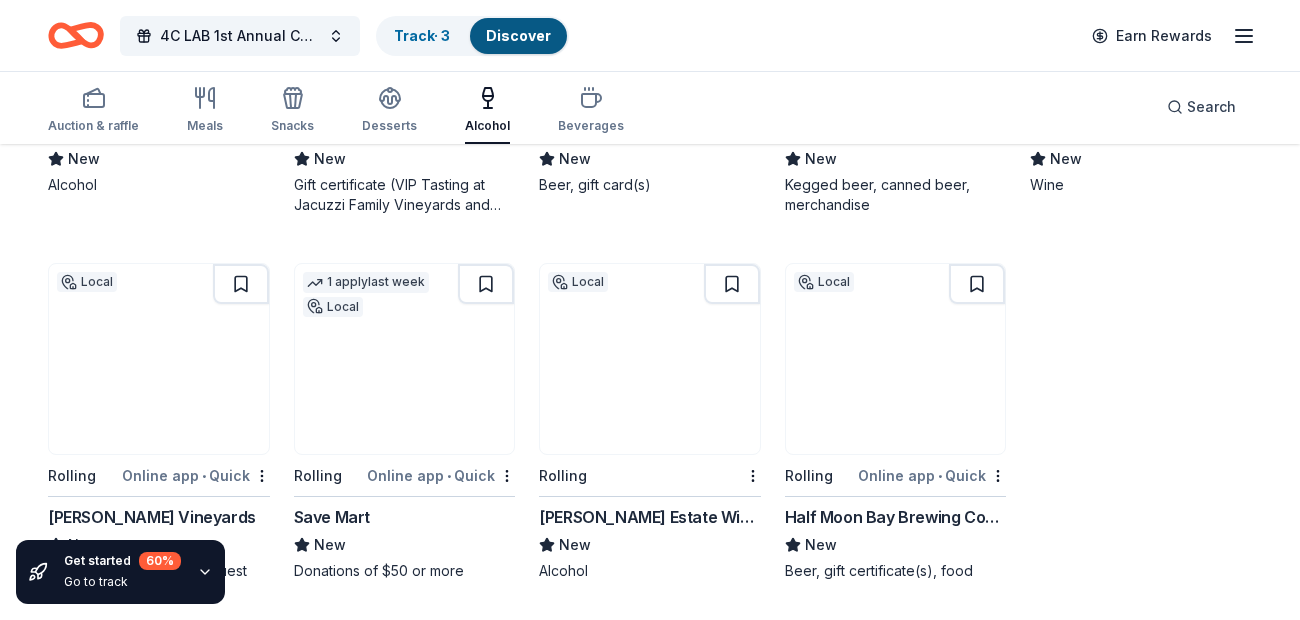 scroll, scrollTop: 1630, scrollLeft: 0, axis: vertical 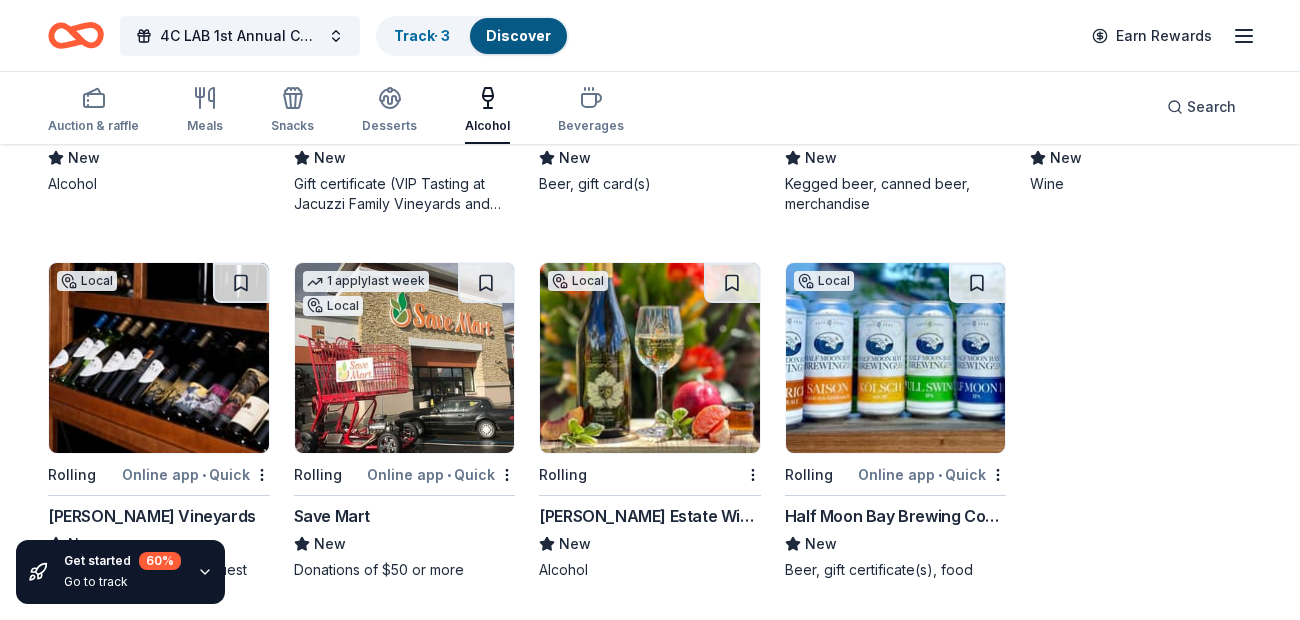 click on "Save Mart" at bounding box center [332, 516] 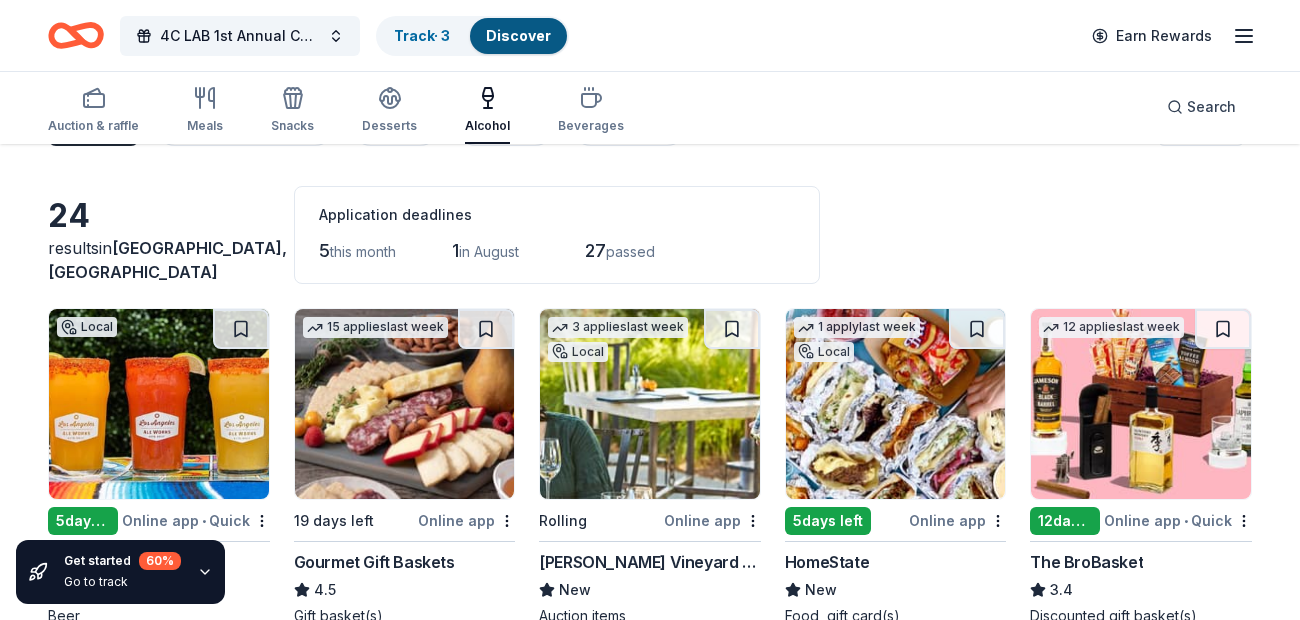 scroll, scrollTop: 0, scrollLeft: 0, axis: both 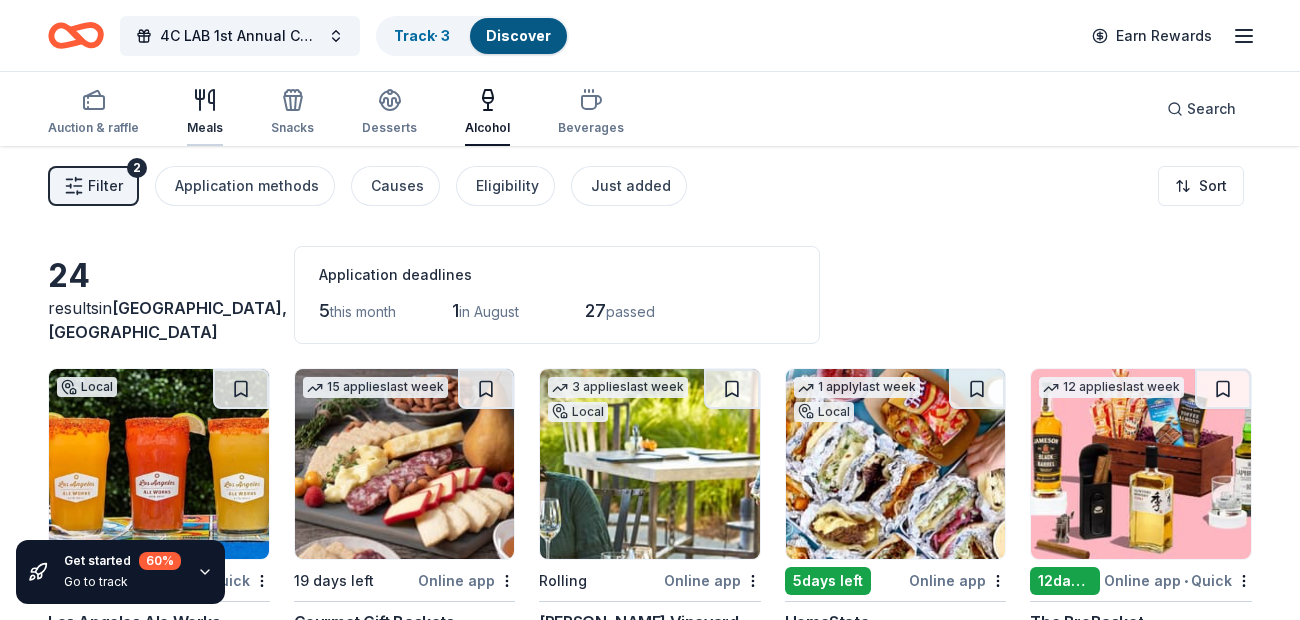 click 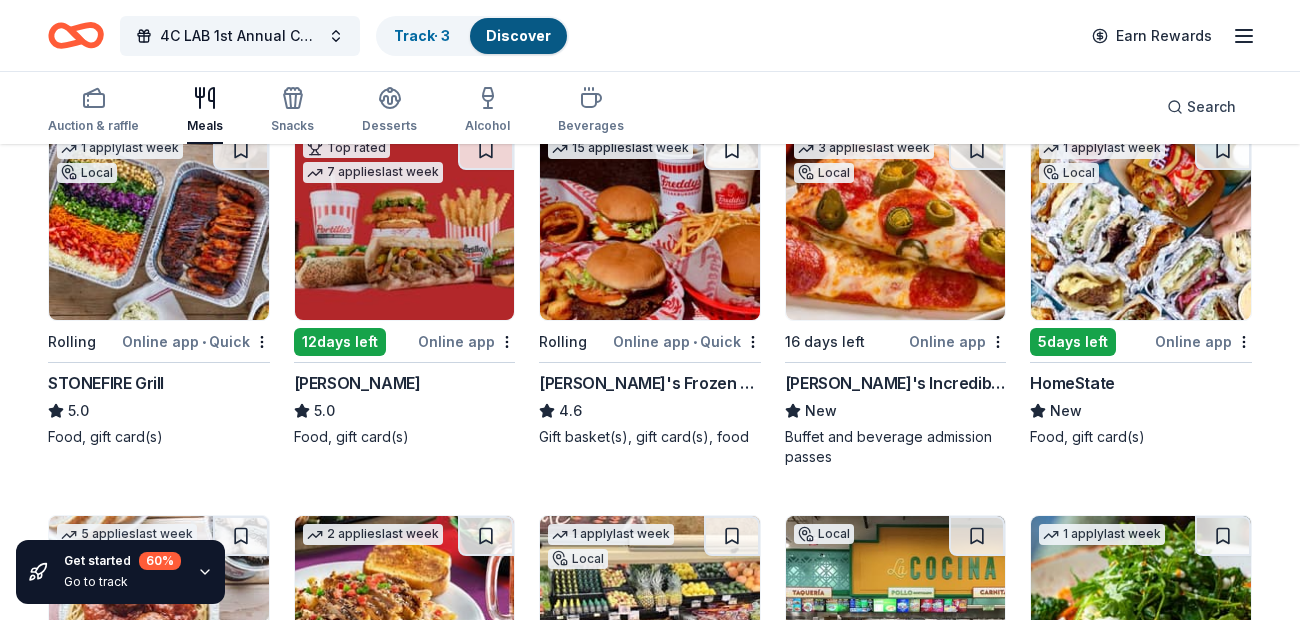 scroll, scrollTop: 222, scrollLeft: 0, axis: vertical 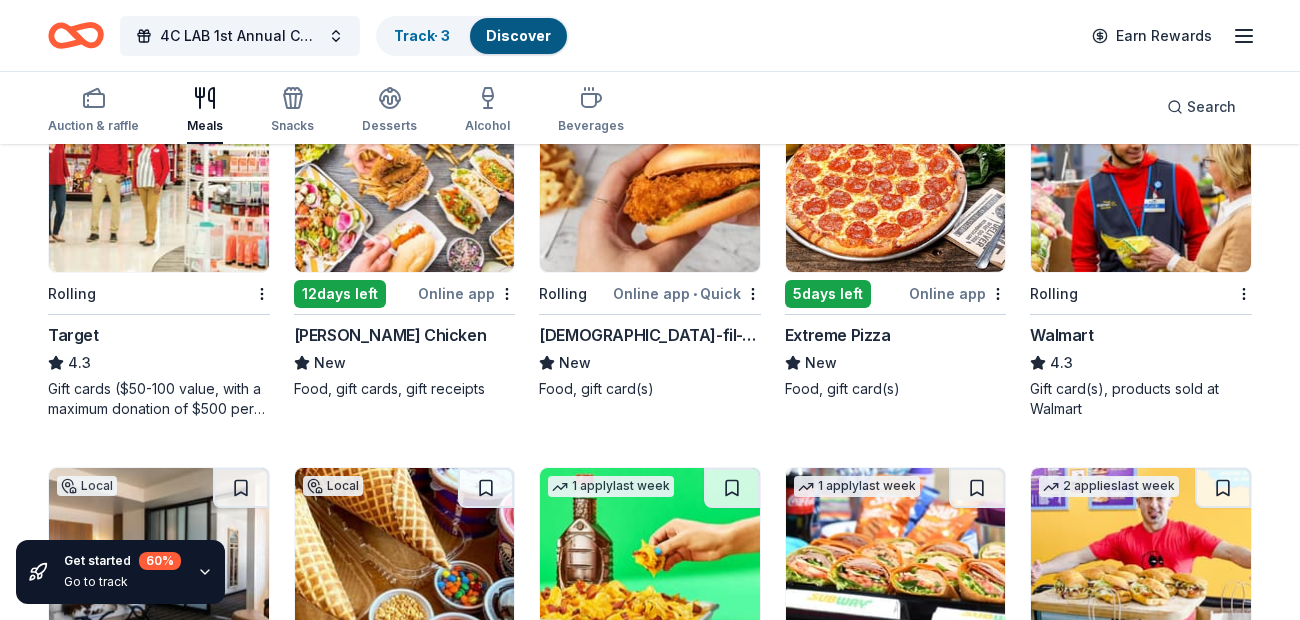 click on "Chick-fil-A (Los Angeles)" at bounding box center [650, 335] 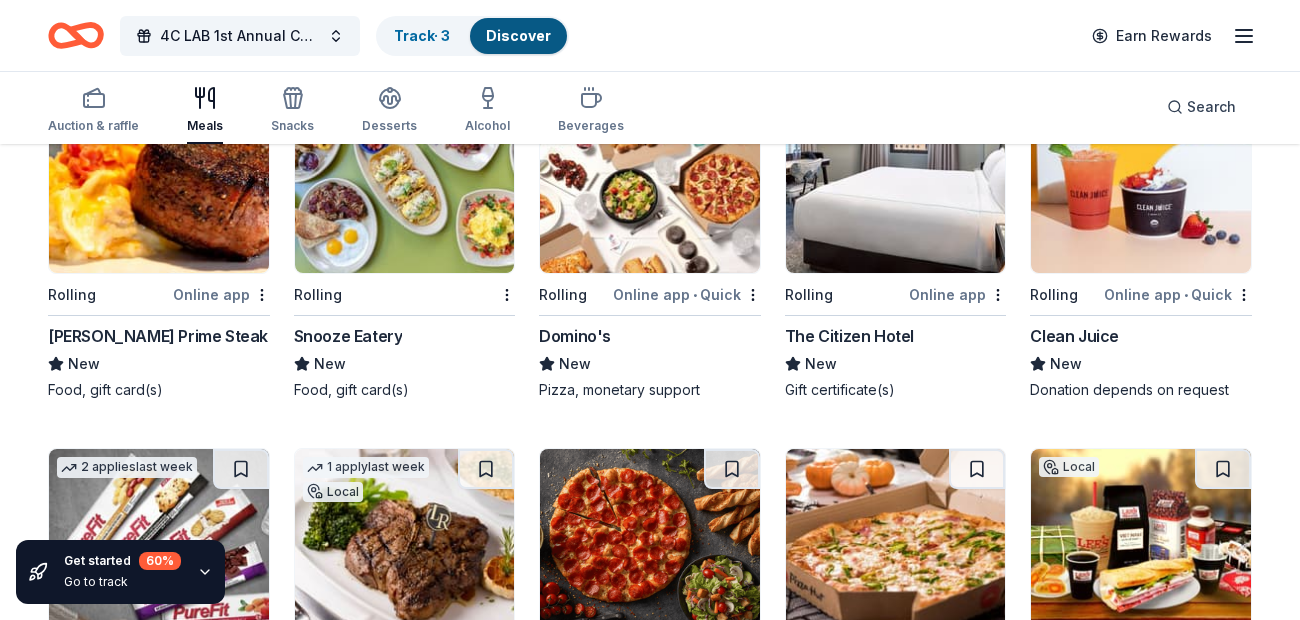 scroll, scrollTop: 3678, scrollLeft: 0, axis: vertical 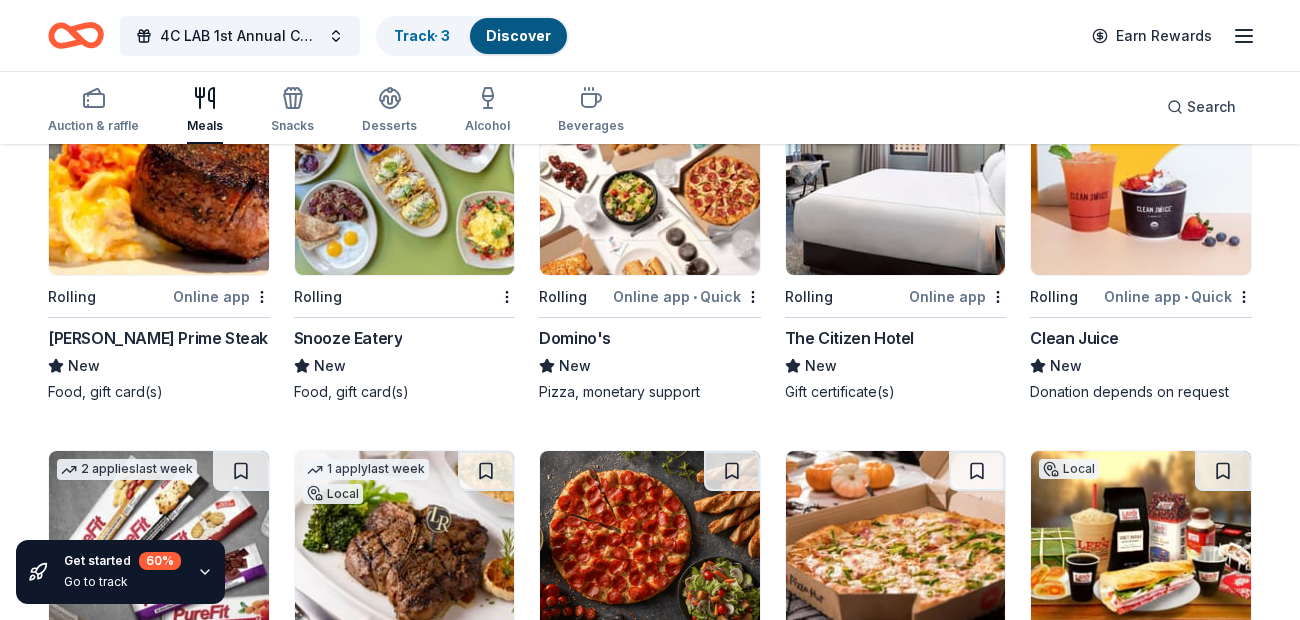click on "Domino's" at bounding box center [575, 338] 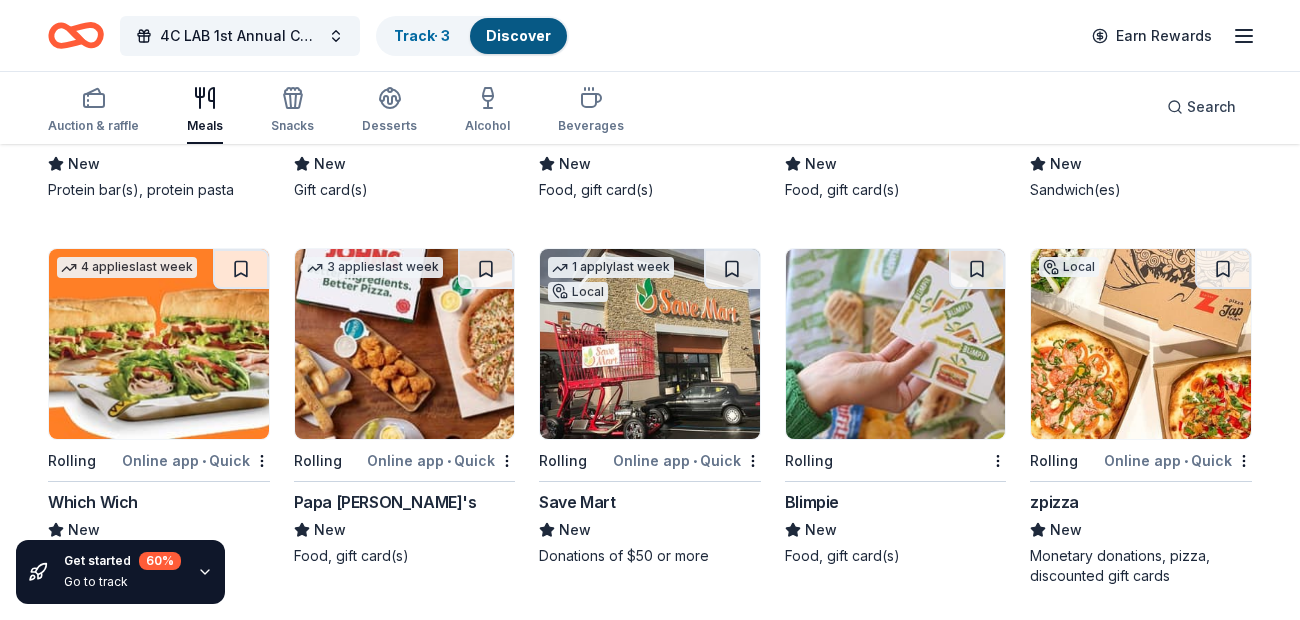 scroll, scrollTop: 4248, scrollLeft: 0, axis: vertical 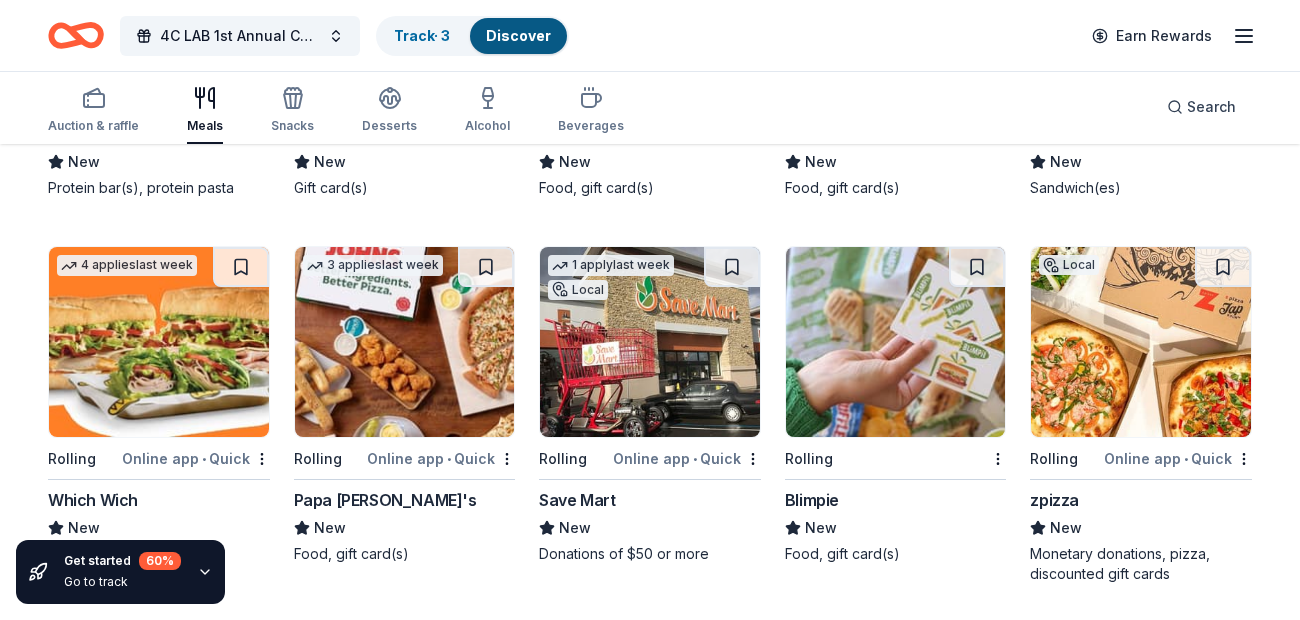click at bounding box center (405, 342) 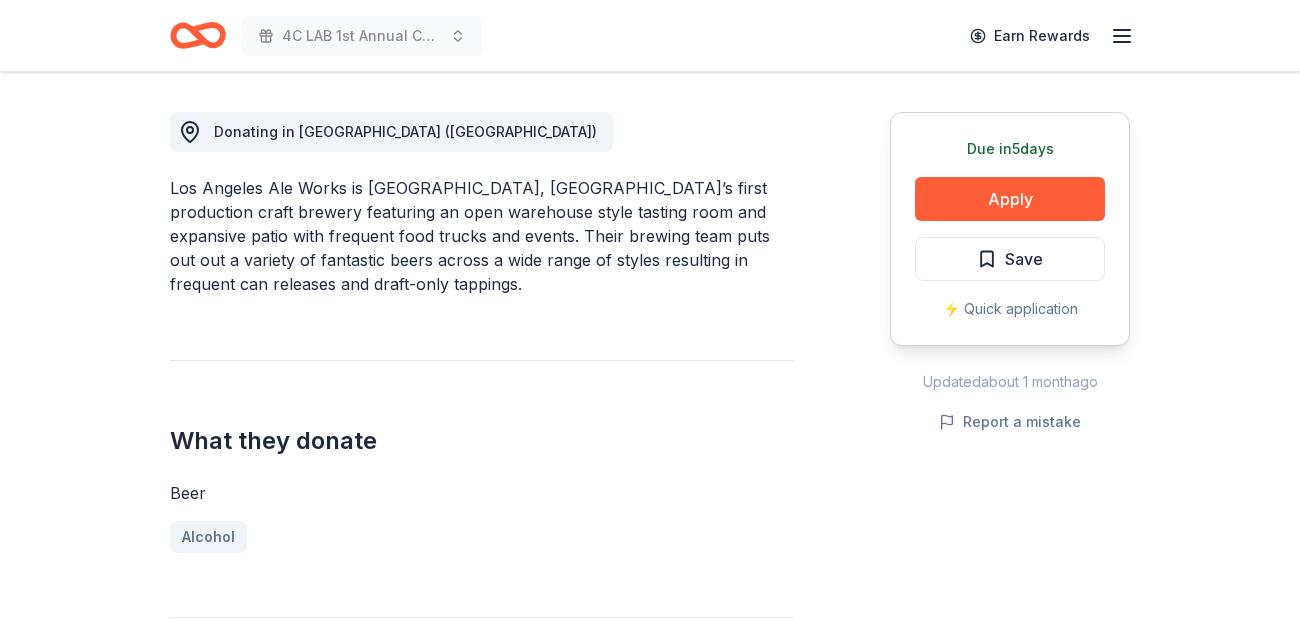 scroll, scrollTop: 518, scrollLeft: 0, axis: vertical 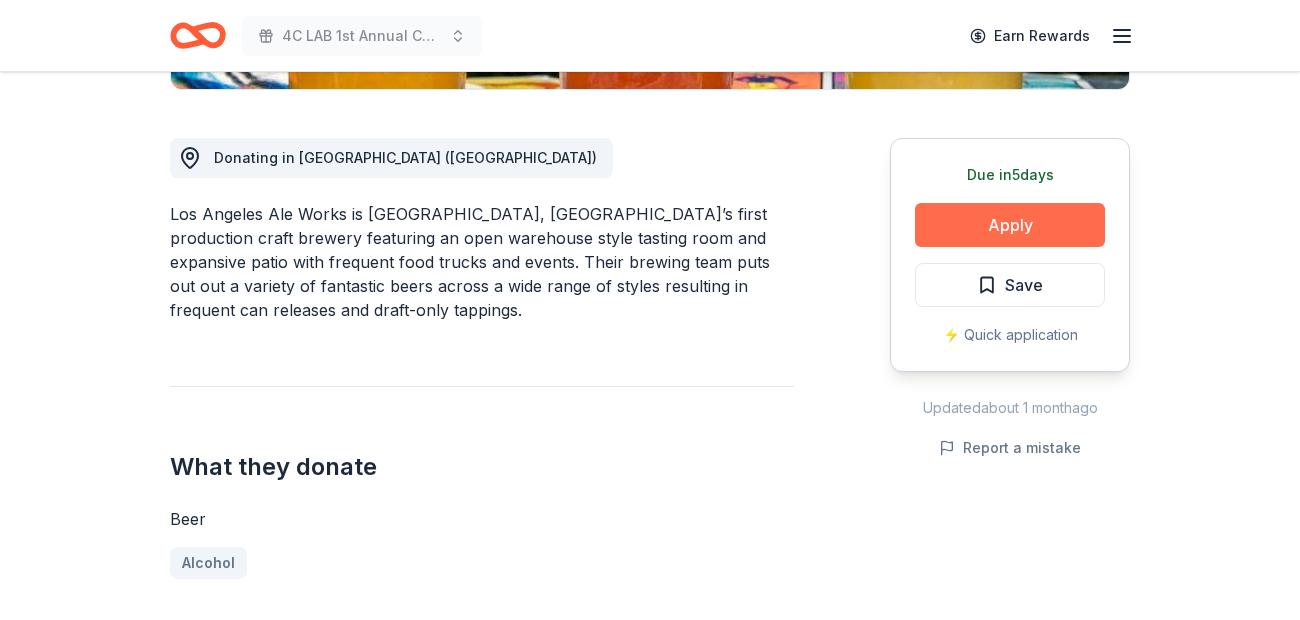 click on "Apply" at bounding box center (1010, 225) 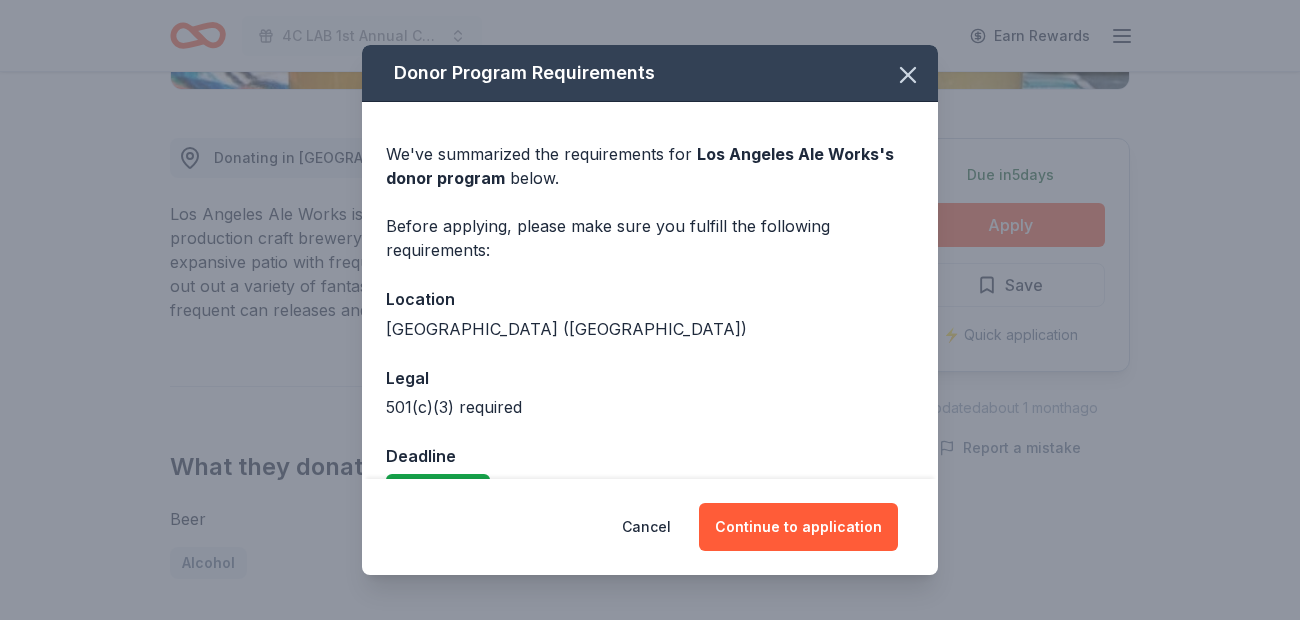 scroll, scrollTop: 47, scrollLeft: 0, axis: vertical 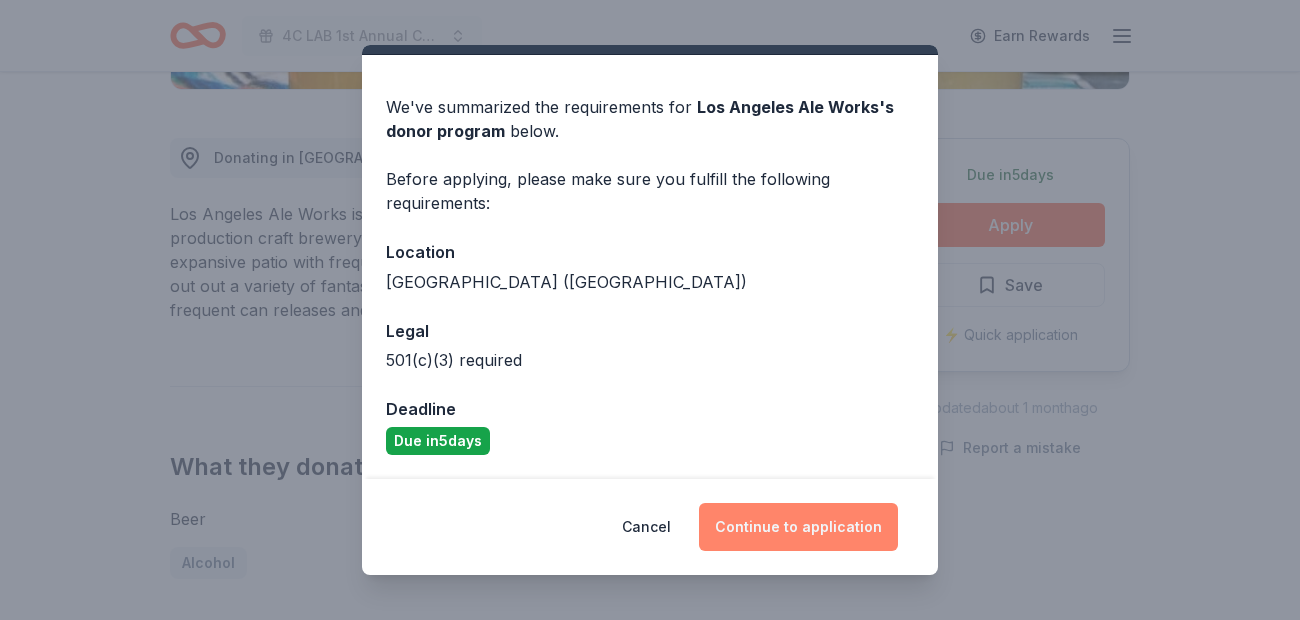 click on "Continue to application" at bounding box center (798, 527) 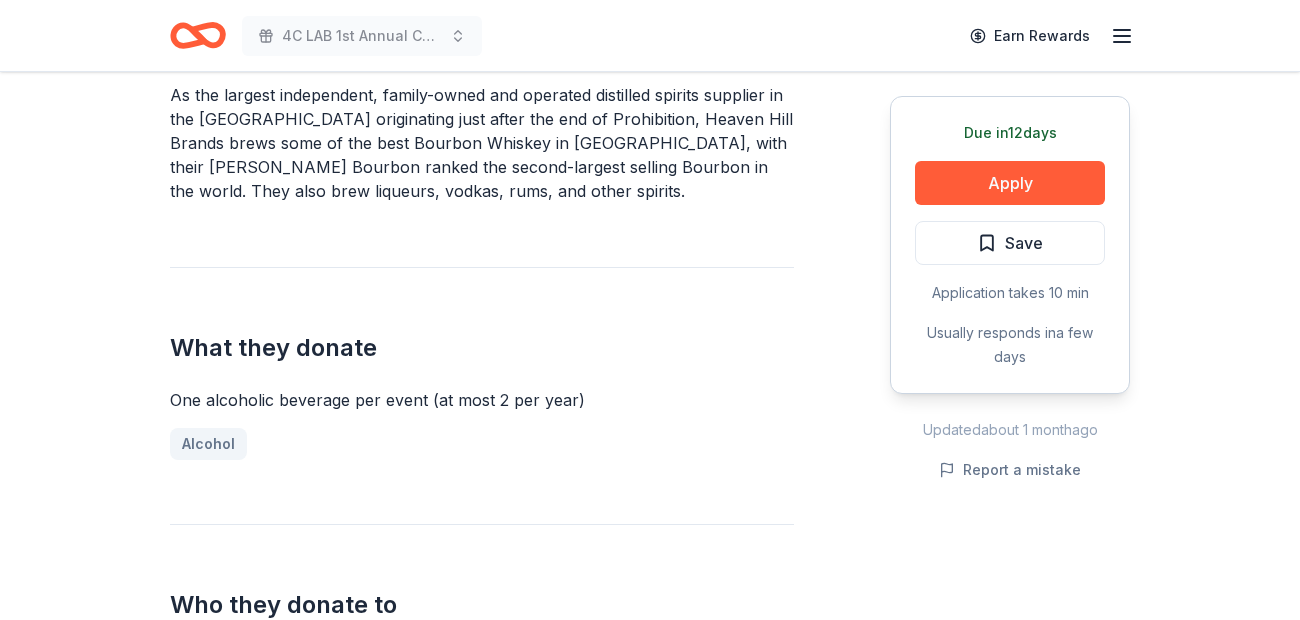 scroll, scrollTop: 638, scrollLeft: 0, axis: vertical 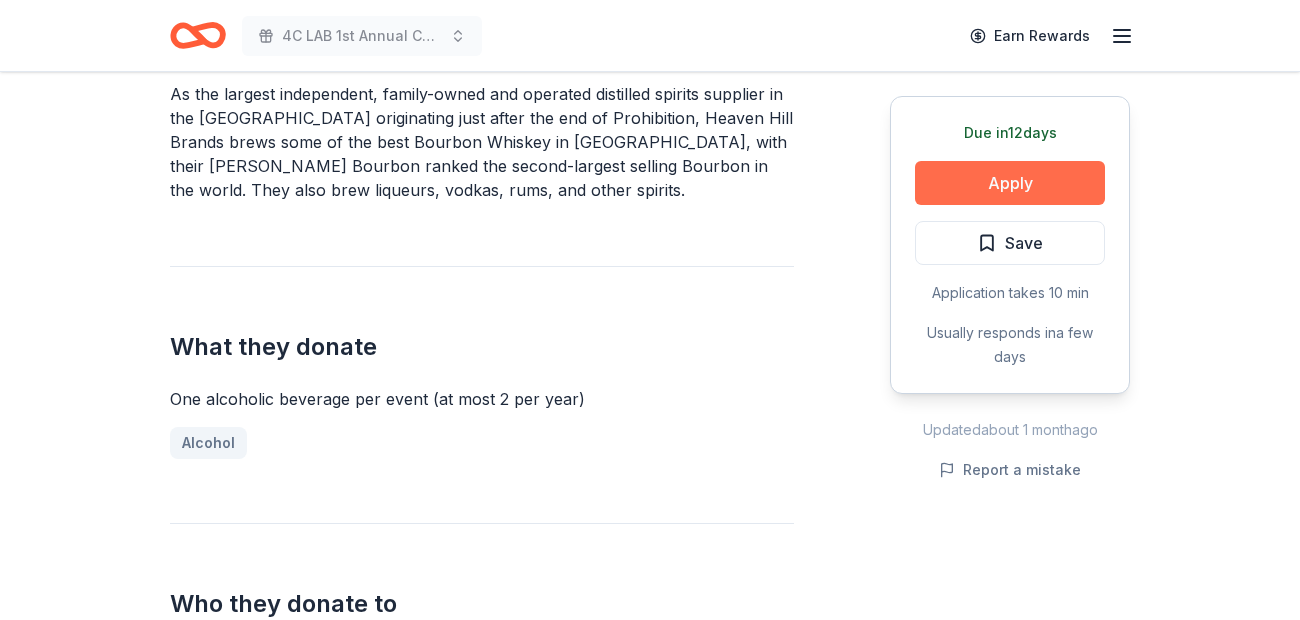 click on "Apply" at bounding box center (1010, 183) 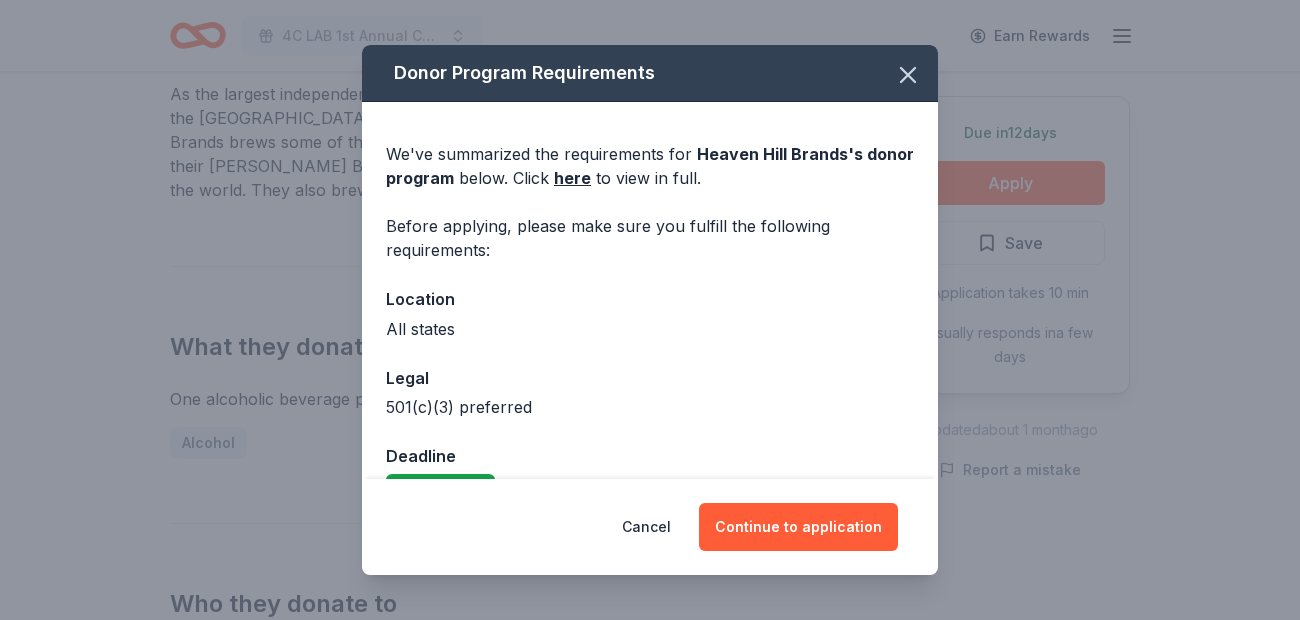 scroll, scrollTop: 47, scrollLeft: 0, axis: vertical 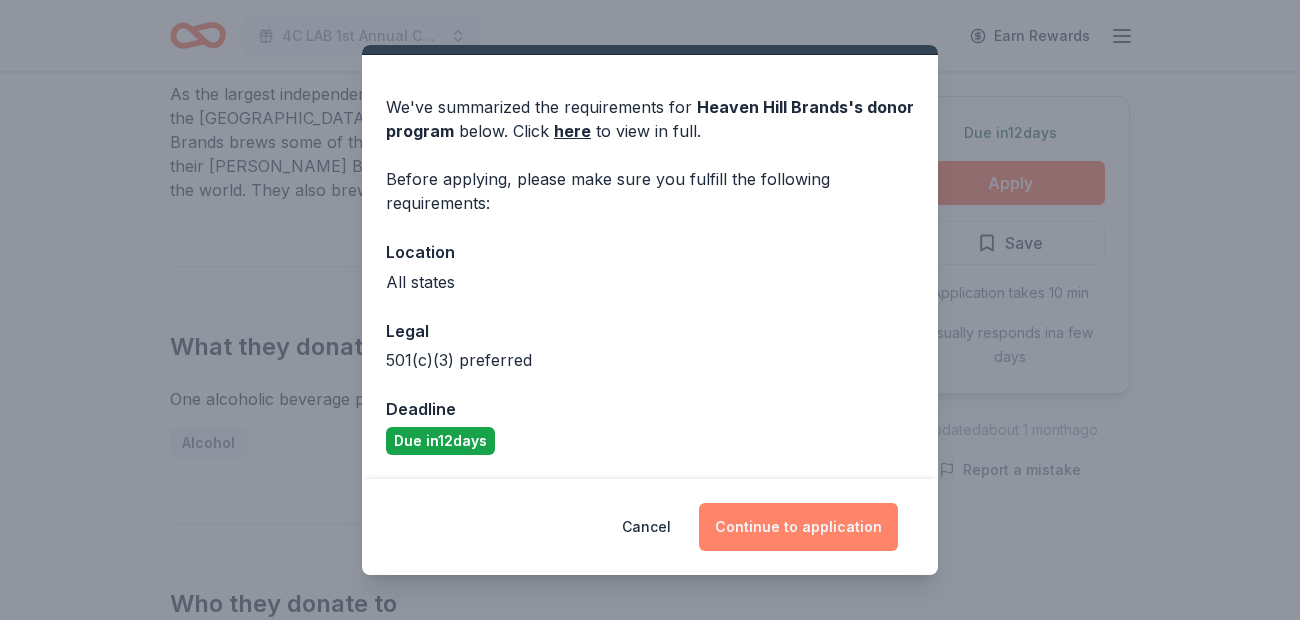click on "Continue to application" at bounding box center [798, 527] 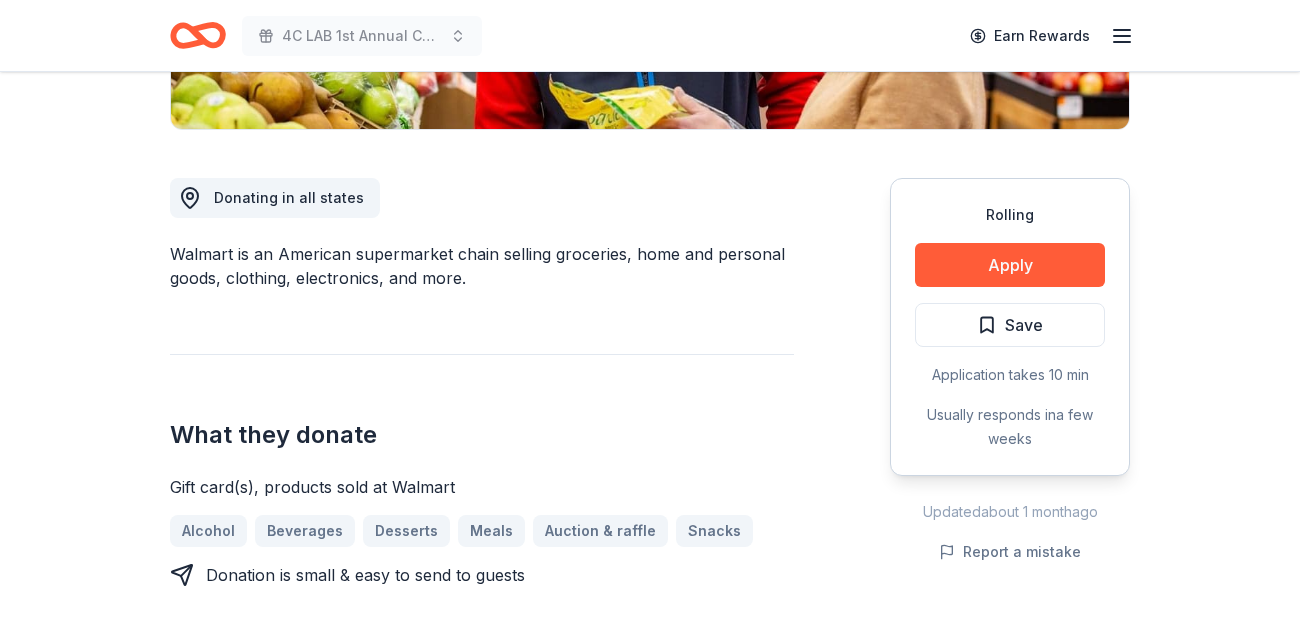 scroll, scrollTop: 514, scrollLeft: 0, axis: vertical 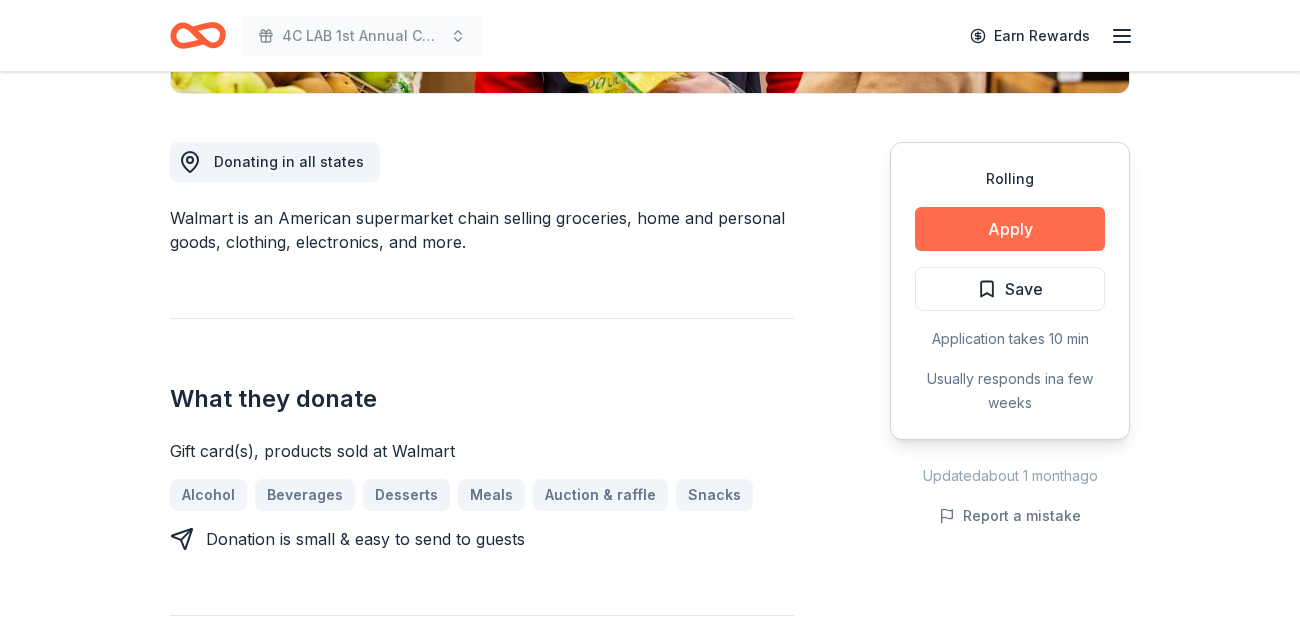 click on "Apply" at bounding box center (1010, 229) 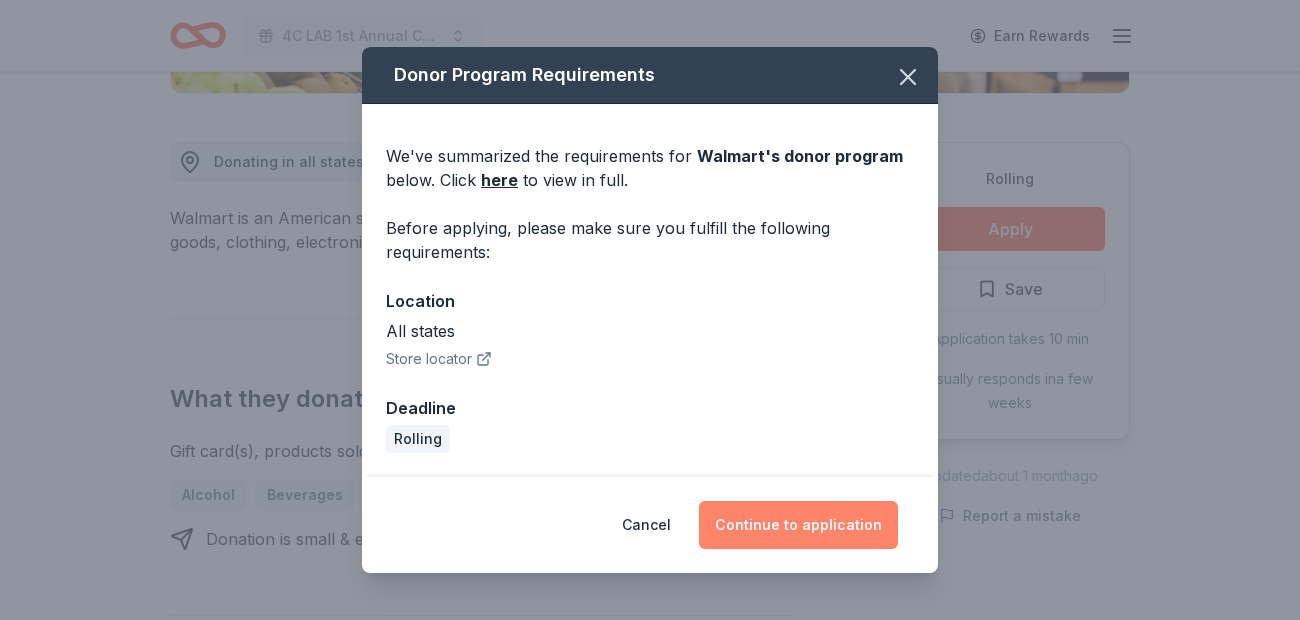 click on "Continue to application" at bounding box center (798, 525) 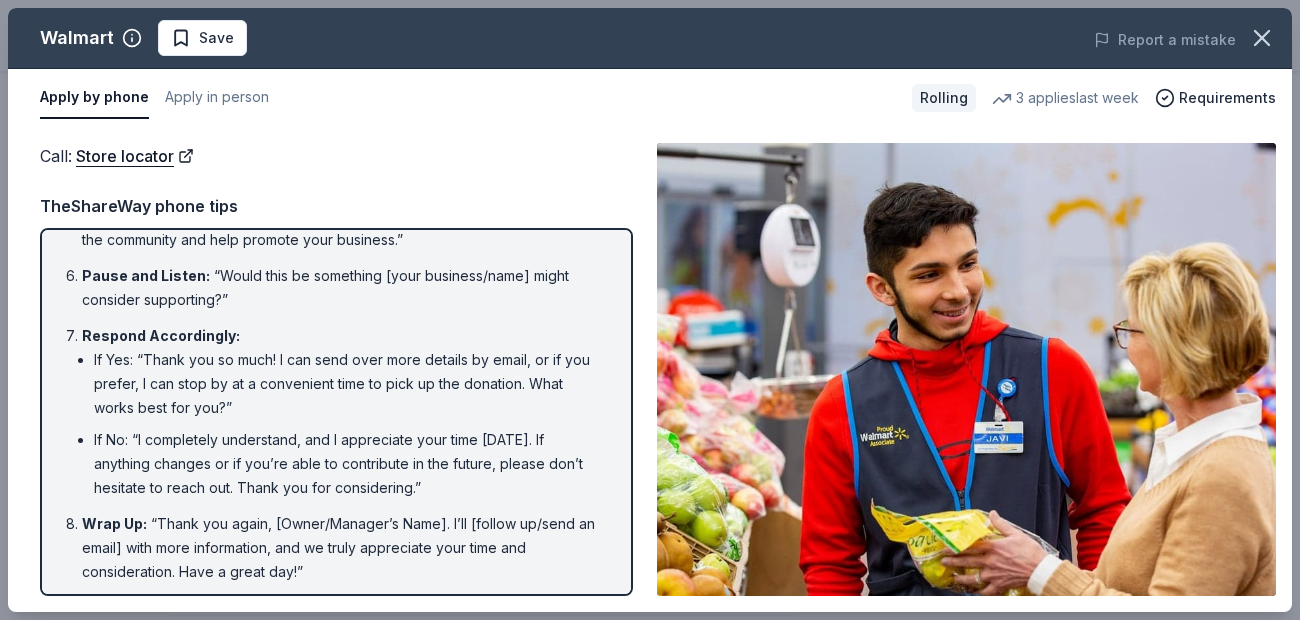 scroll, scrollTop: 408, scrollLeft: 0, axis: vertical 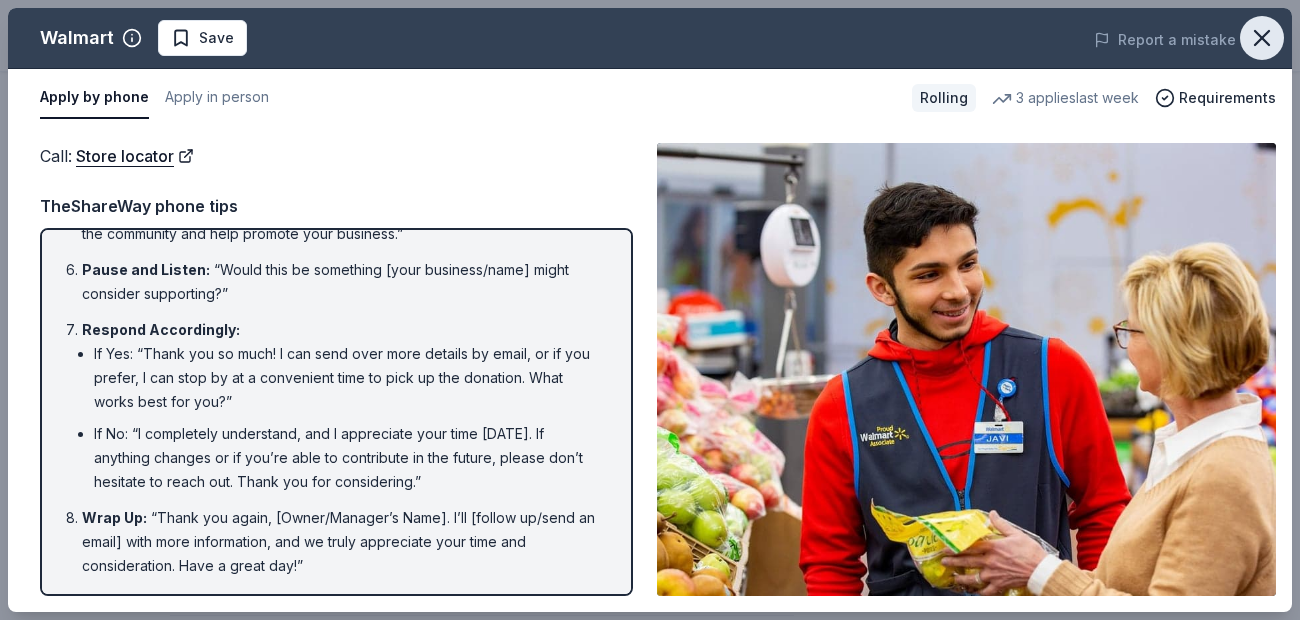 click 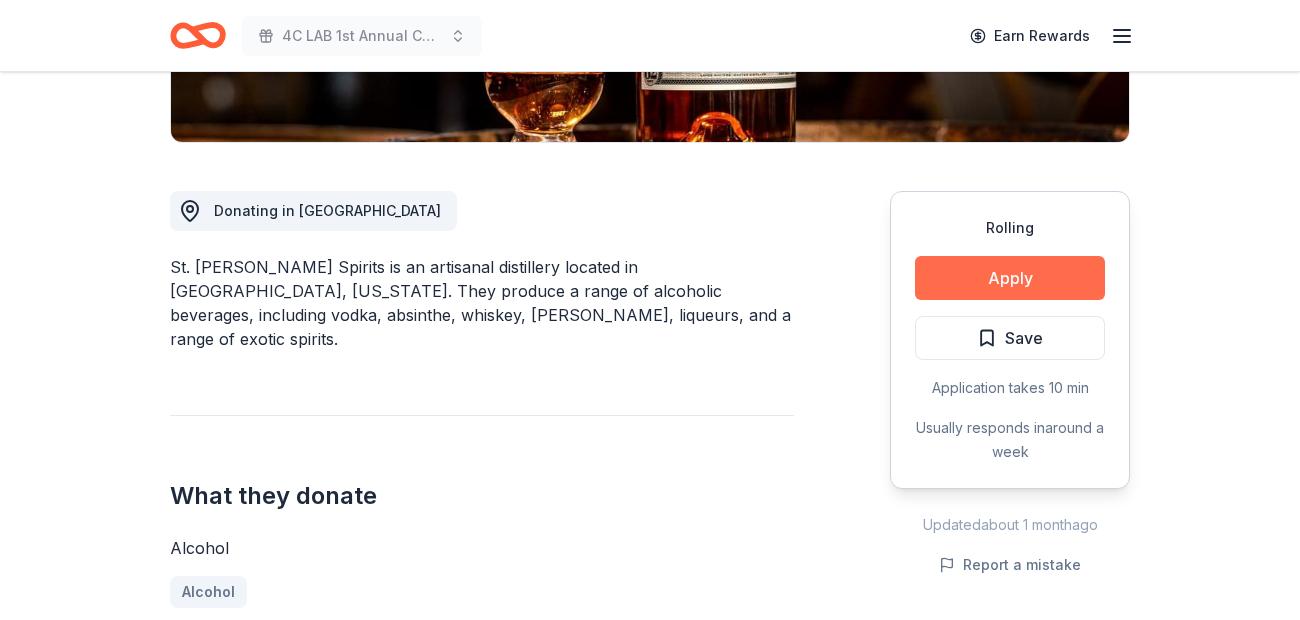 scroll, scrollTop: 470, scrollLeft: 0, axis: vertical 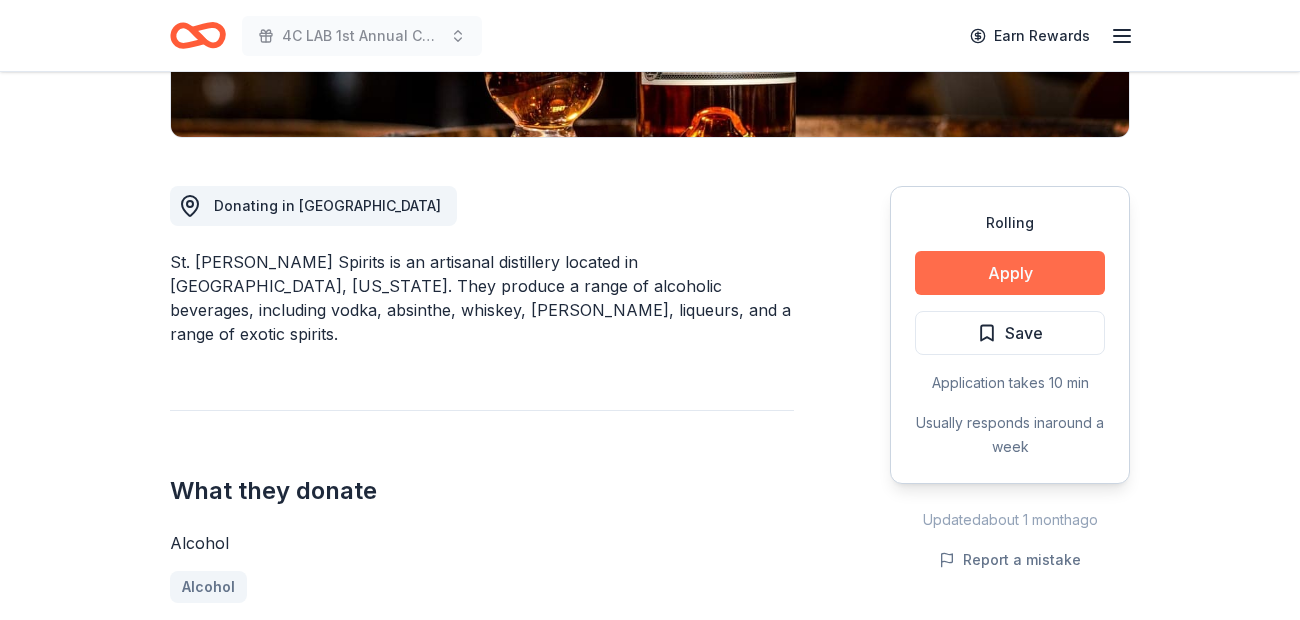 click on "Apply" at bounding box center [1010, 273] 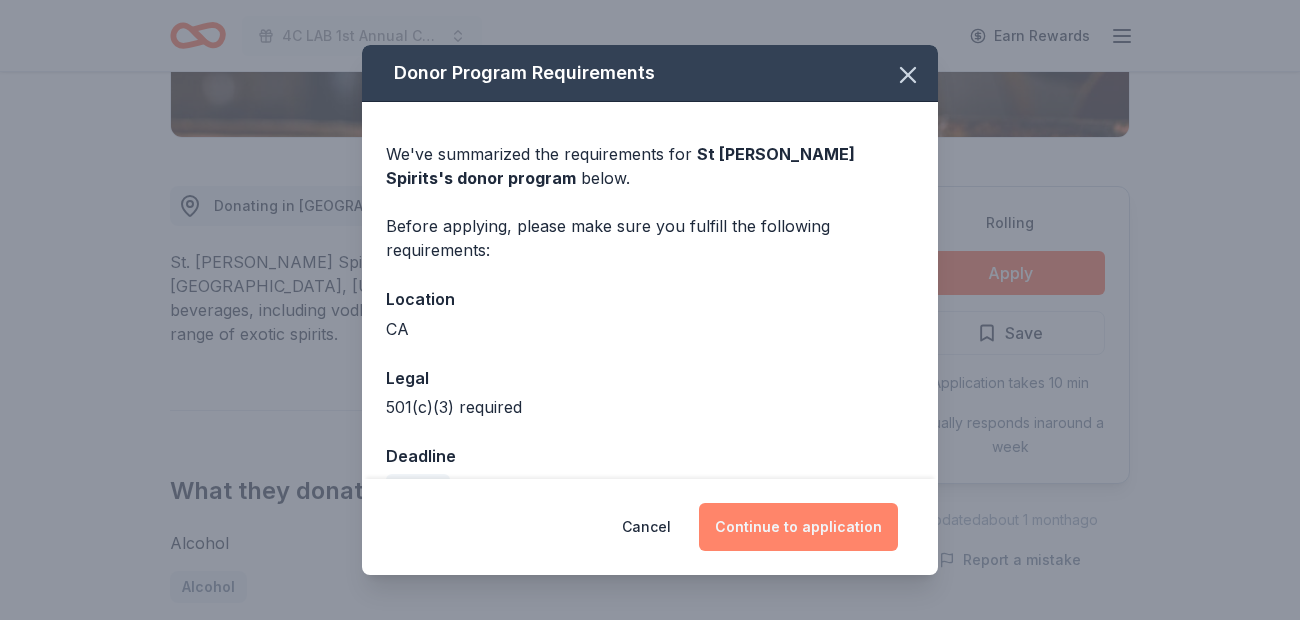 click on "Continue to application" at bounding box center (798, 527) 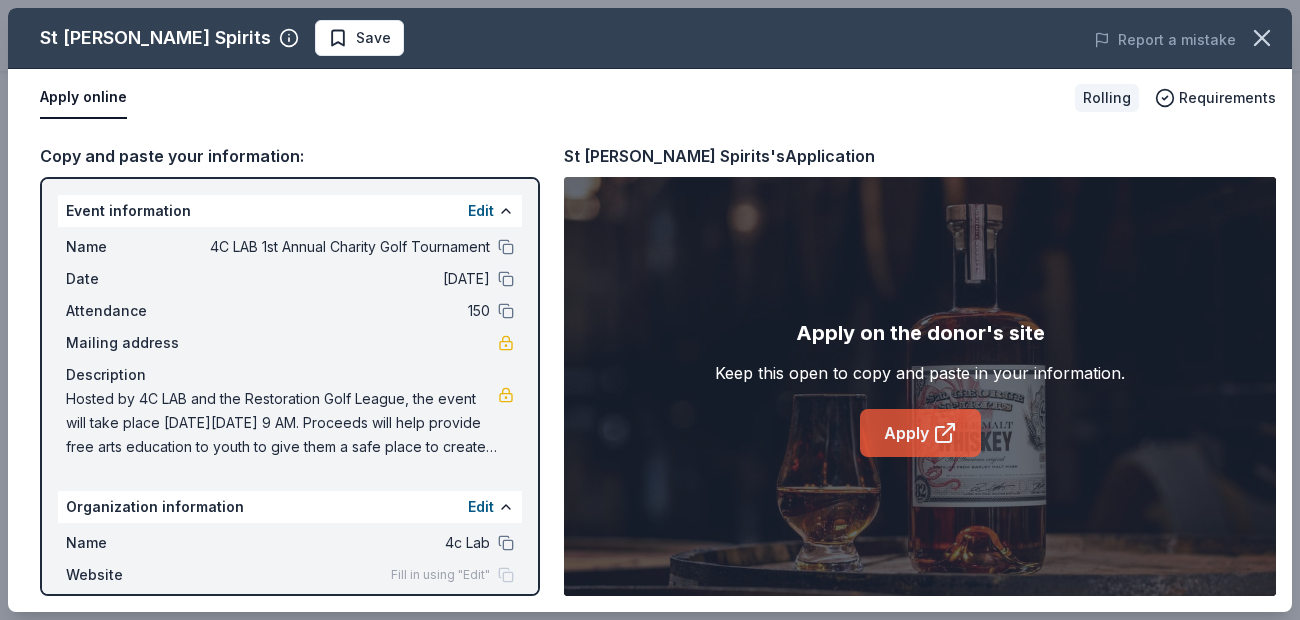 click on "Apply" at bounding box center [920, 433] 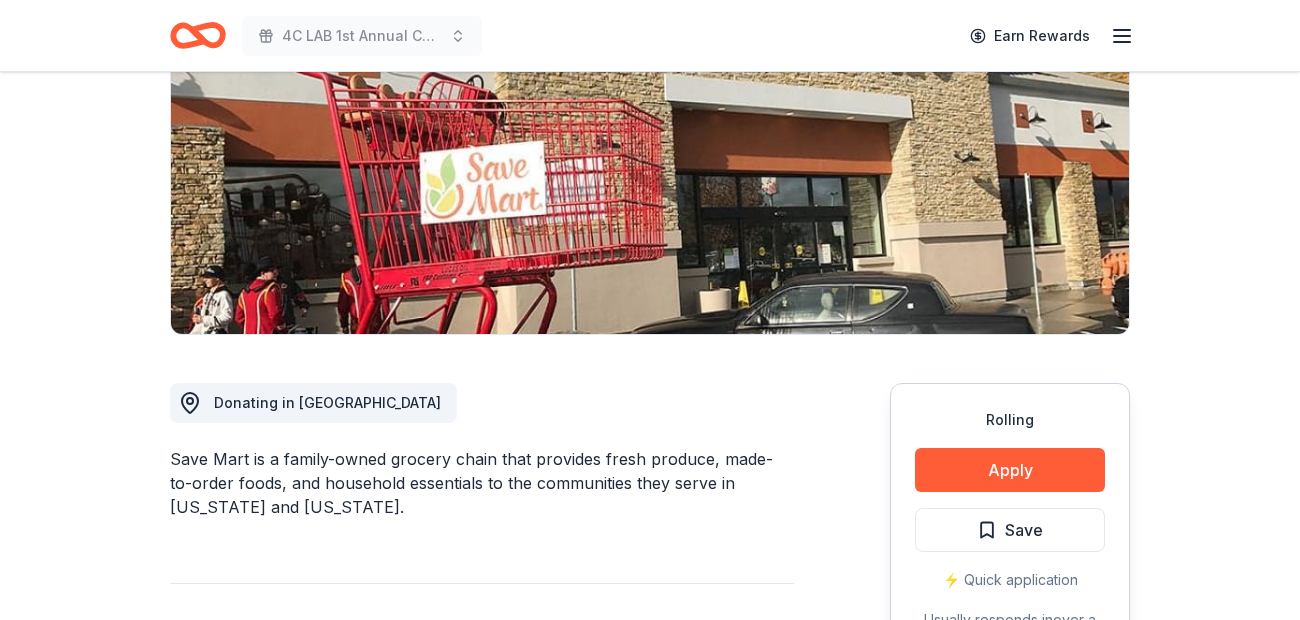 scroll, scrollTop: 486, scrollLeft: 0, axis: vertical 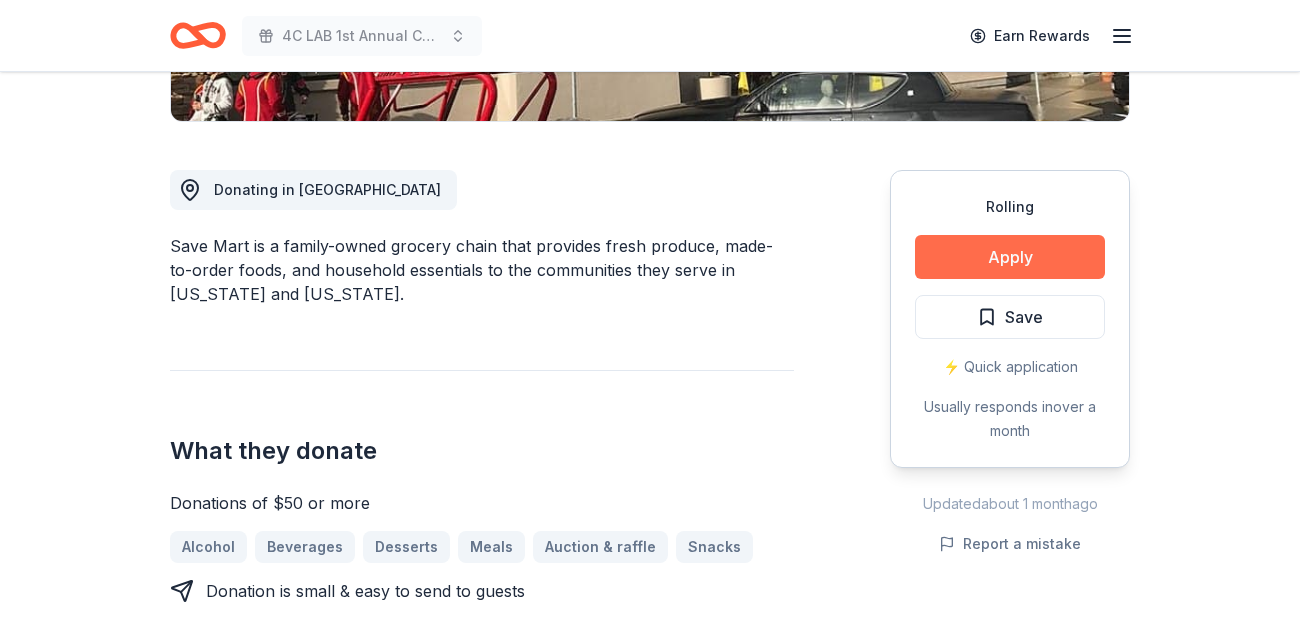 click on "Apply" at bounding box center (1010, 257) 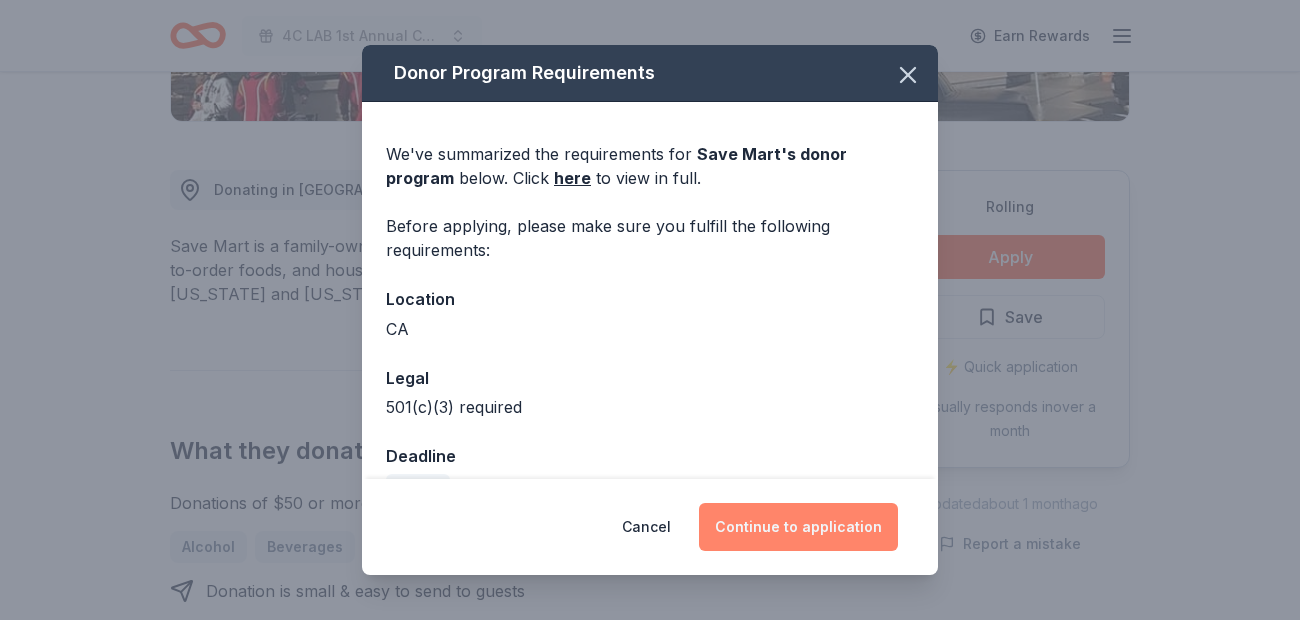 click on "Continue to application" at bounding box center (798, 527) 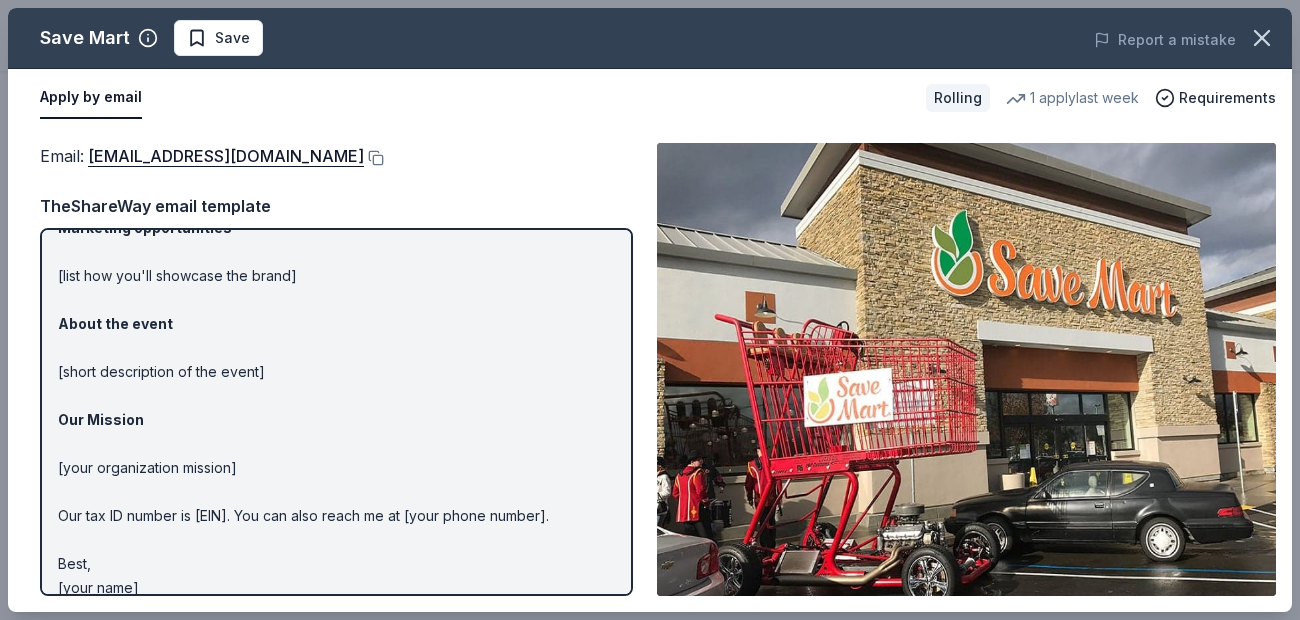 scroll, scrollTop: 196, scrollLeft: 0, axis: vertical 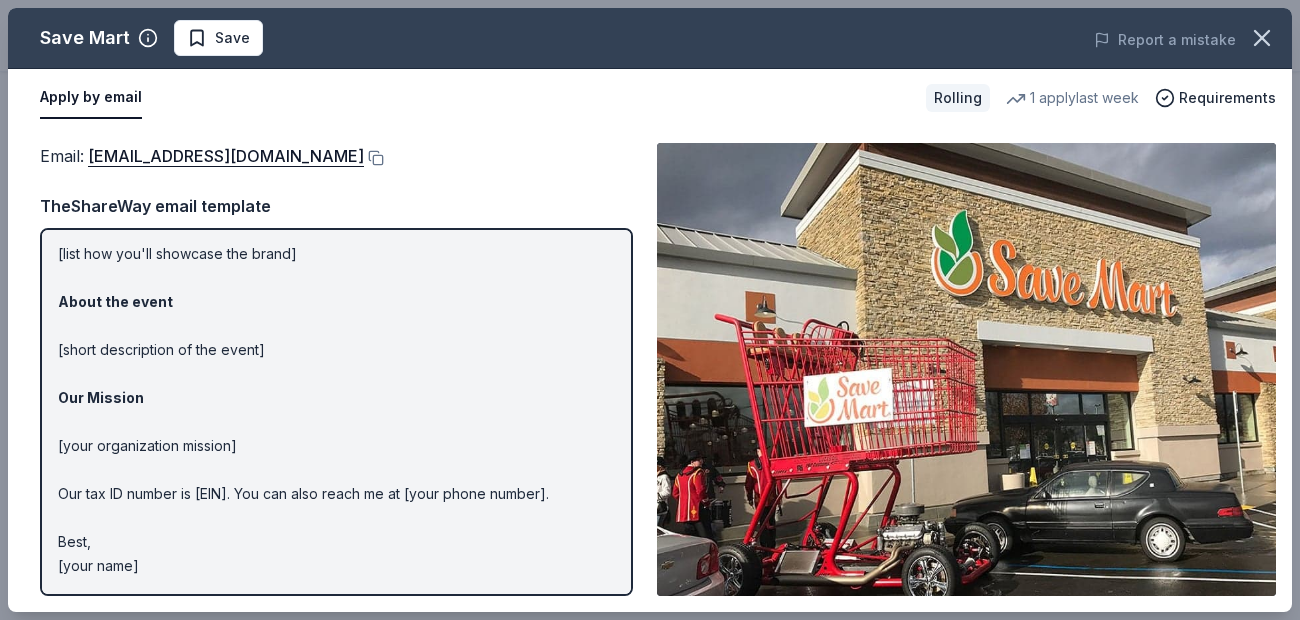 click on "Hi [name/there],
I am [your name] from [your org]. We are seeking [requested item] donation from [company] to [how the item will be used] for our event on [event date] in [event city]:
Marketing opportunities
[list how you'll showcase the brand]
About the event
[short description of the event]
Our Mission
[your organization mission]
Our tax ID number is [EIN]. You can also reach me at [your phone number].
Best,
[your name]" at bounding box center [336, 412] 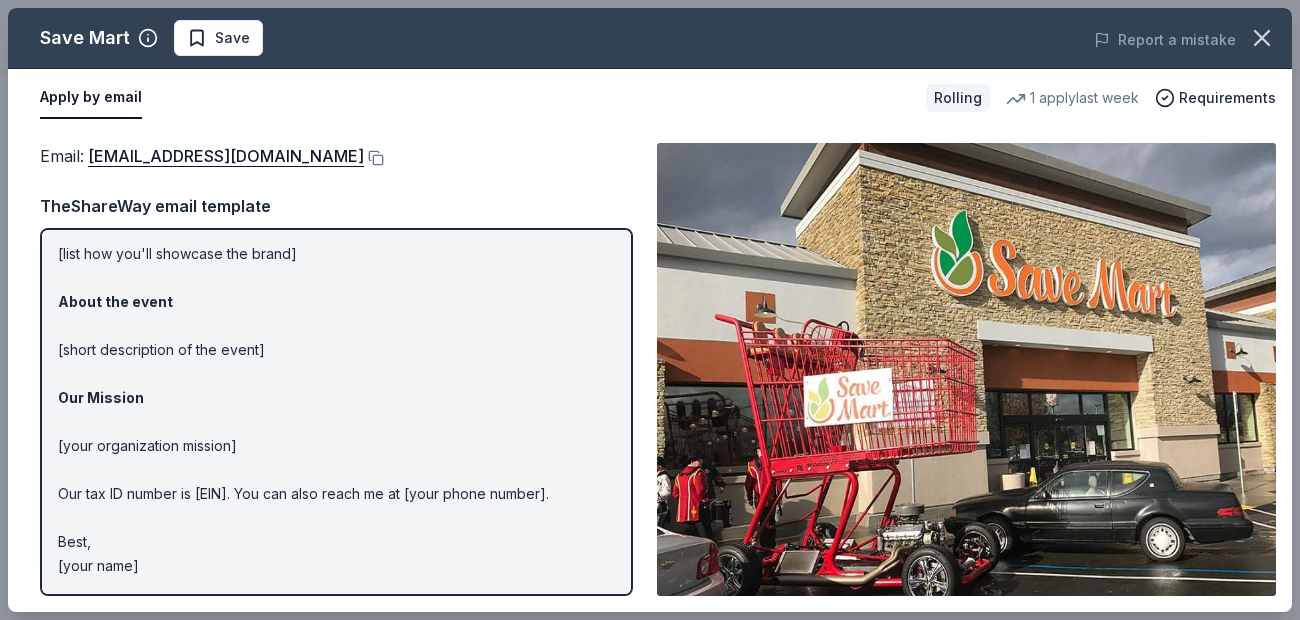 drag, startPoint x: 141, startPoint y: 568, endPoint x: 102, endPoint y: 180, distance: 389.95514 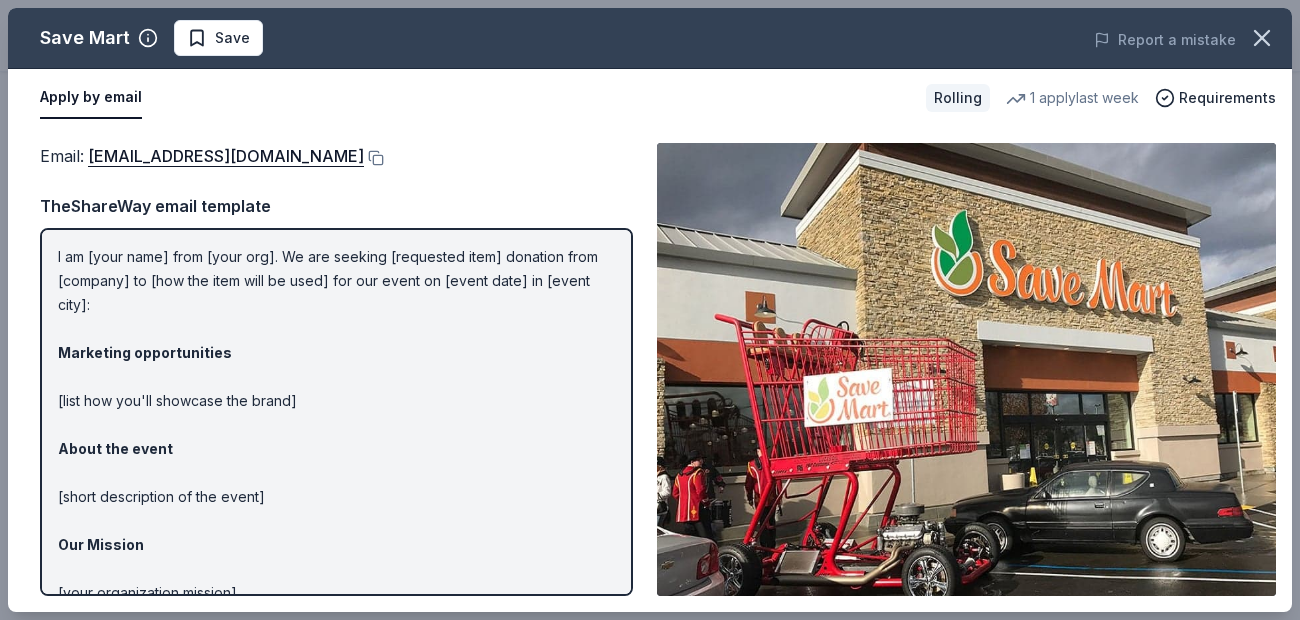 scroll, scrollTop: 0, scrollLeft: 0, axis: both 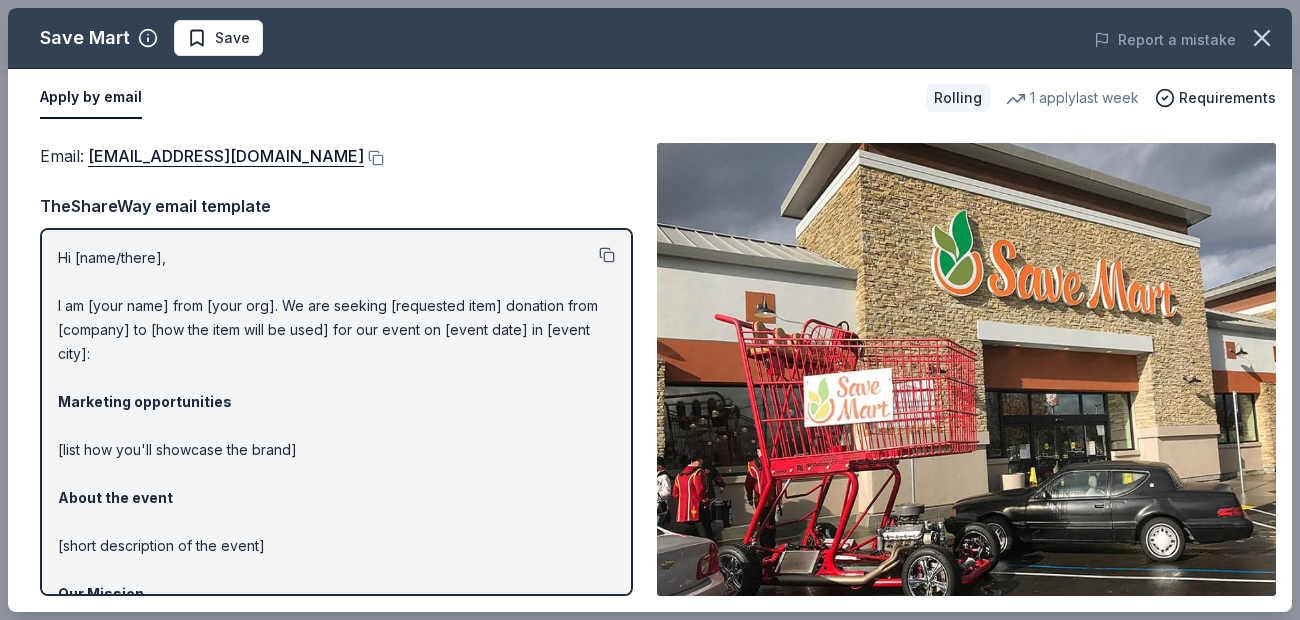 click at bounding box center (607, 255) 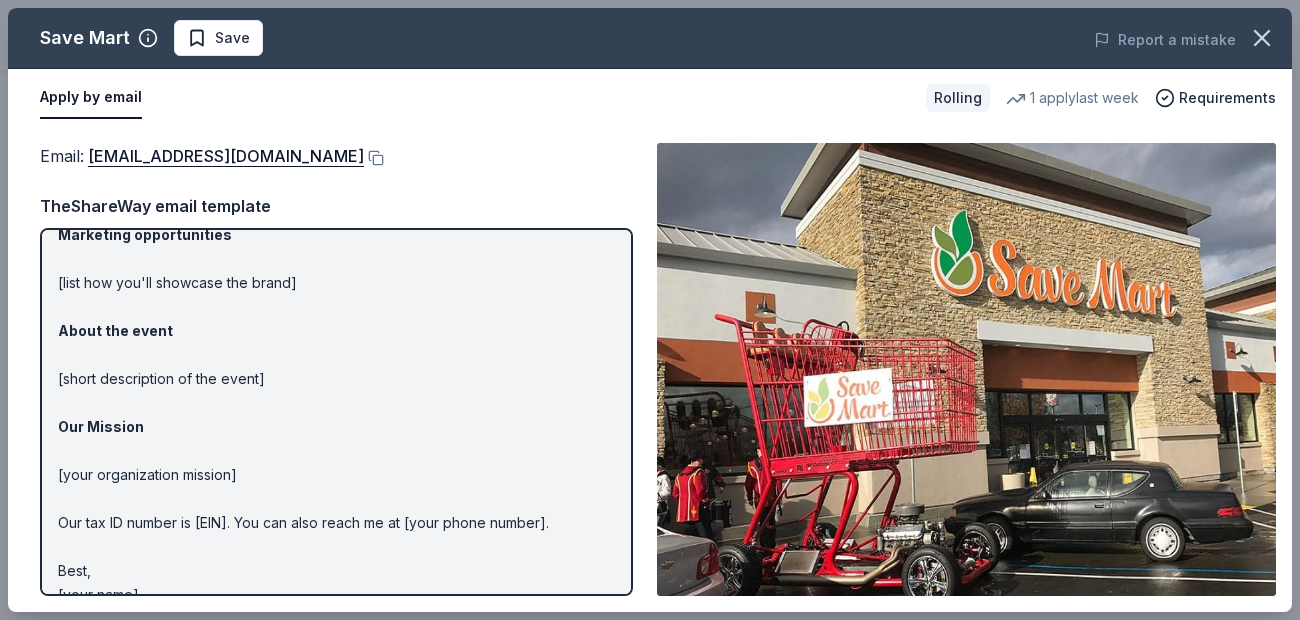 scroll, scrollTop: 196, scrollLeft: 0, axis: vertical 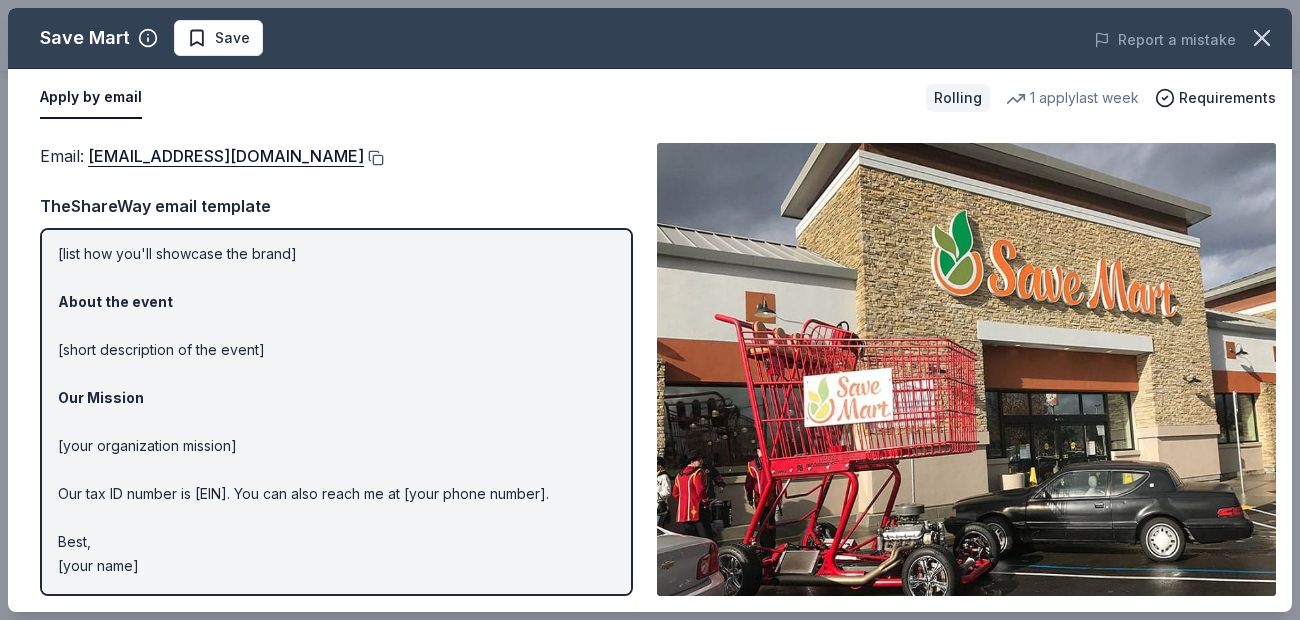 click at bounding box center (374, 158) 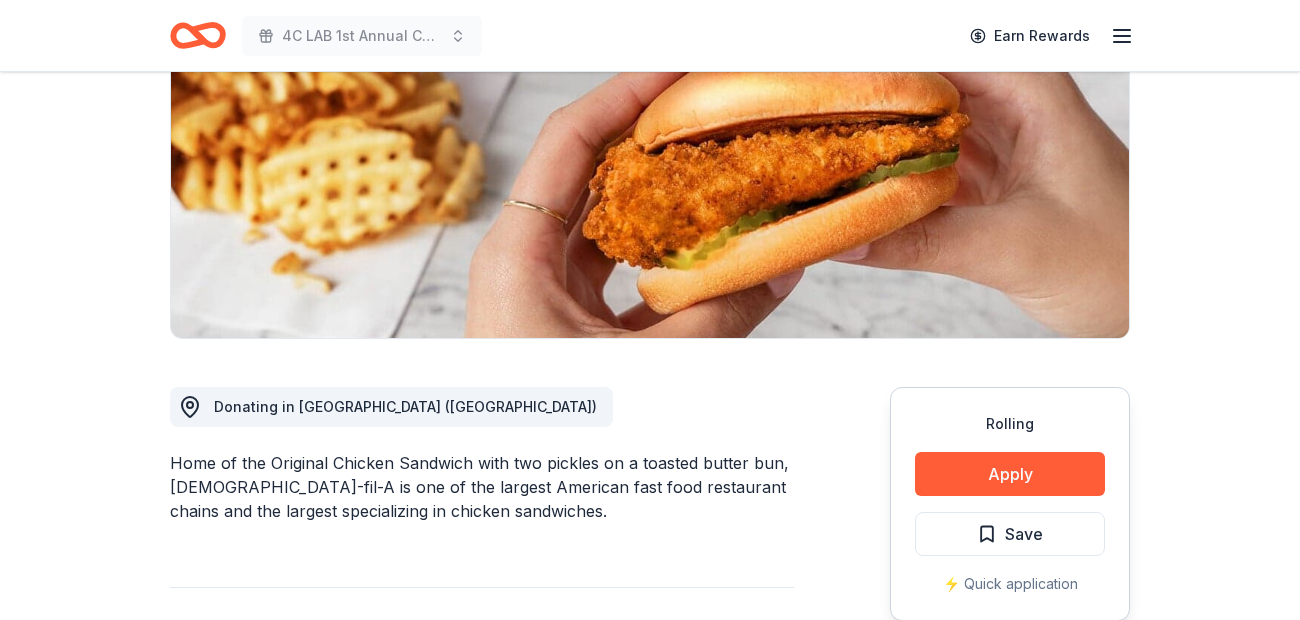scroll, scrollTop: 383, scrollLeft: 0, axis: vertical 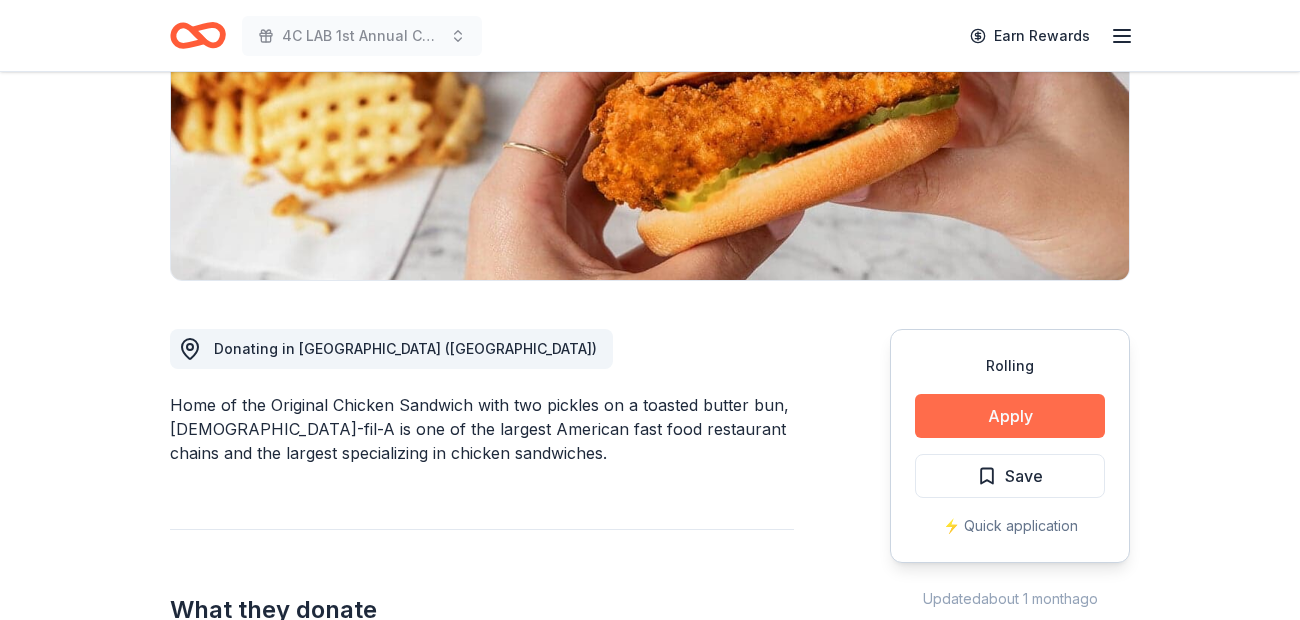 click on "Apply" at bounding box center [1010, 416] 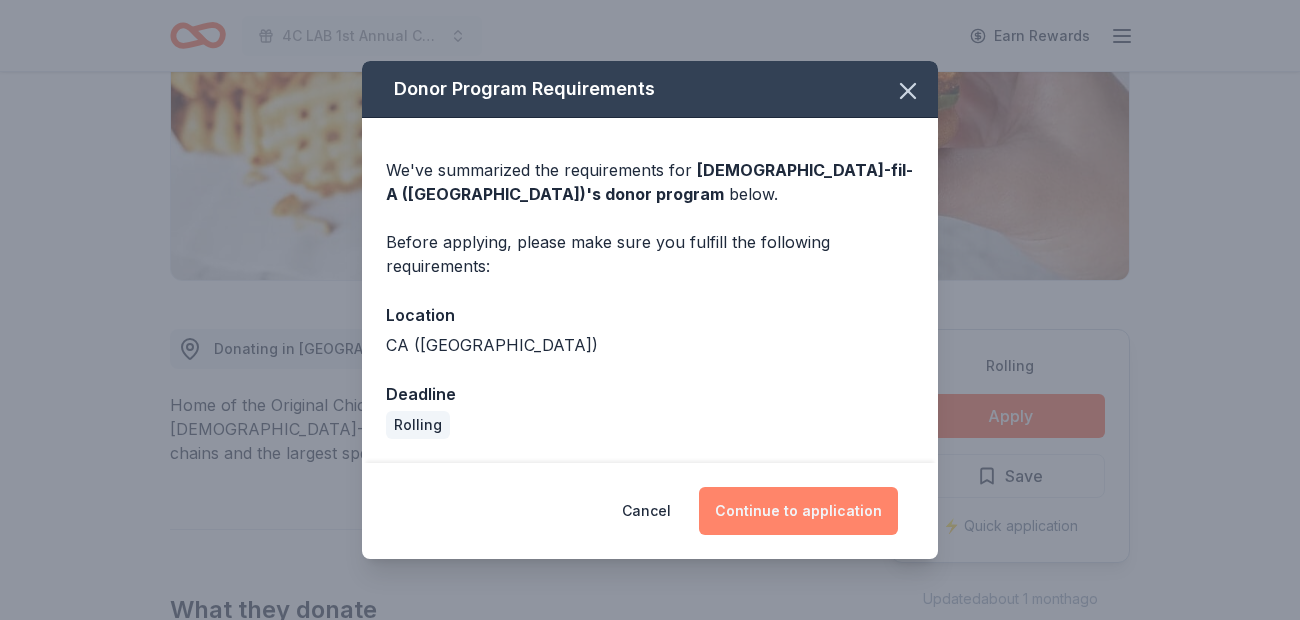 click on "Continue to application" at bounding box center (798, 511) 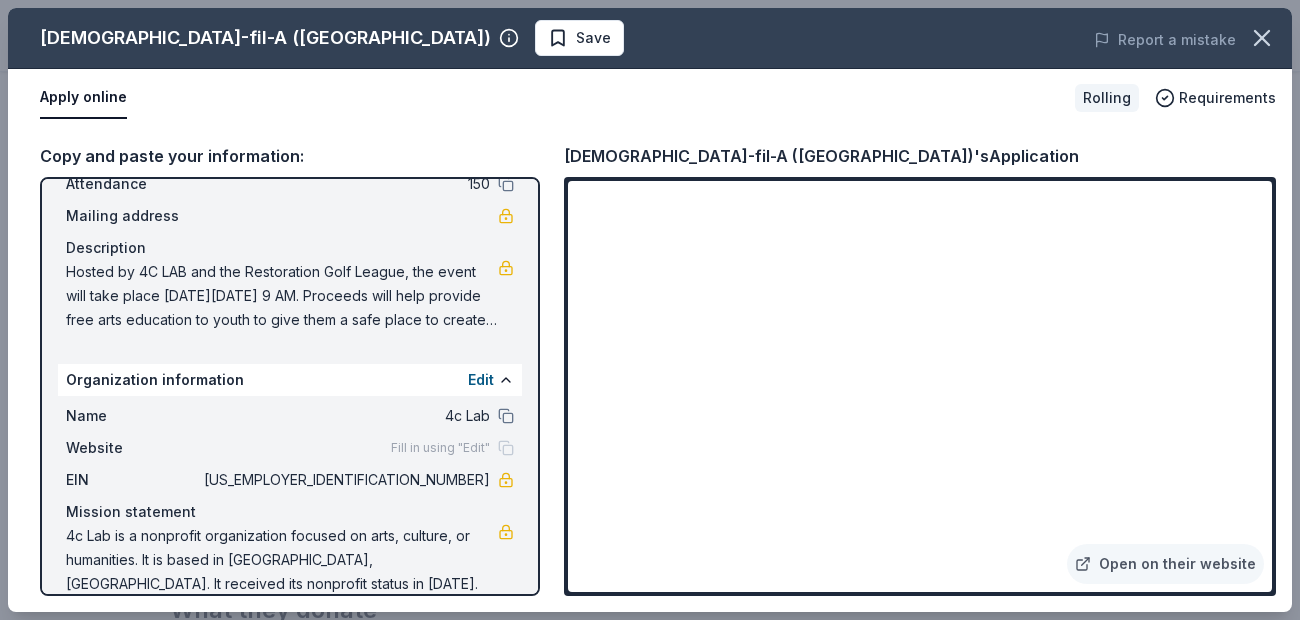 scroll, scrollTop: 130, scrollLeft: 0, axis: vertical 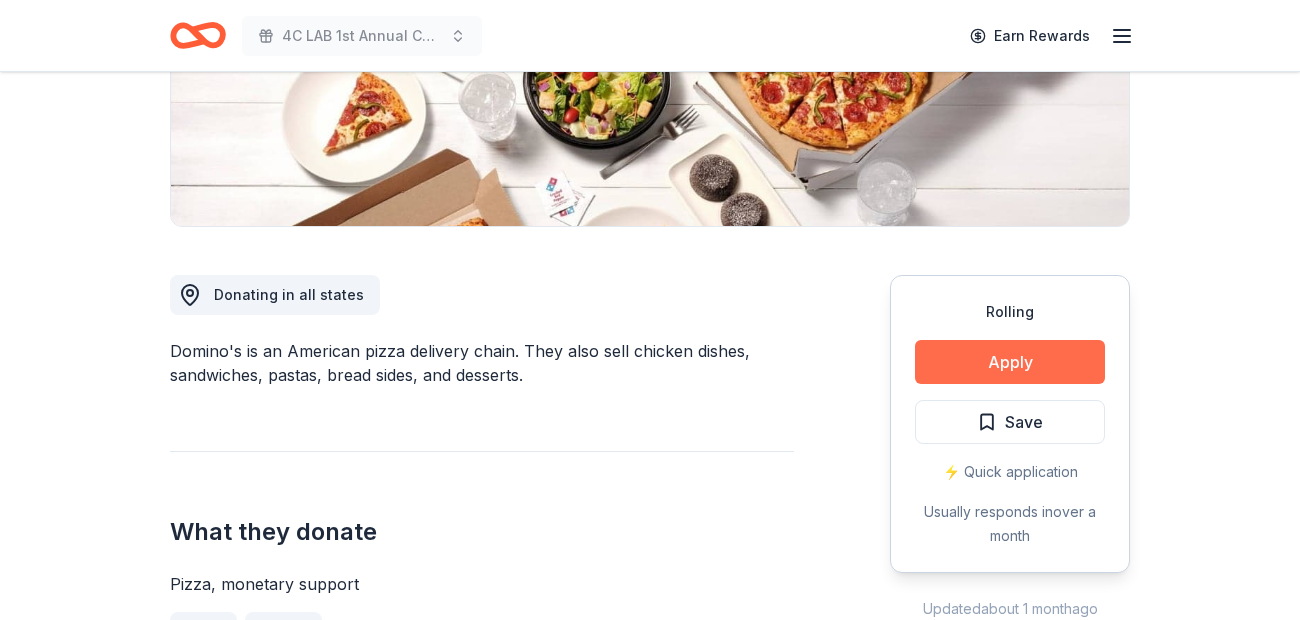 click on "Apply" at bounding box center [1010, 362] 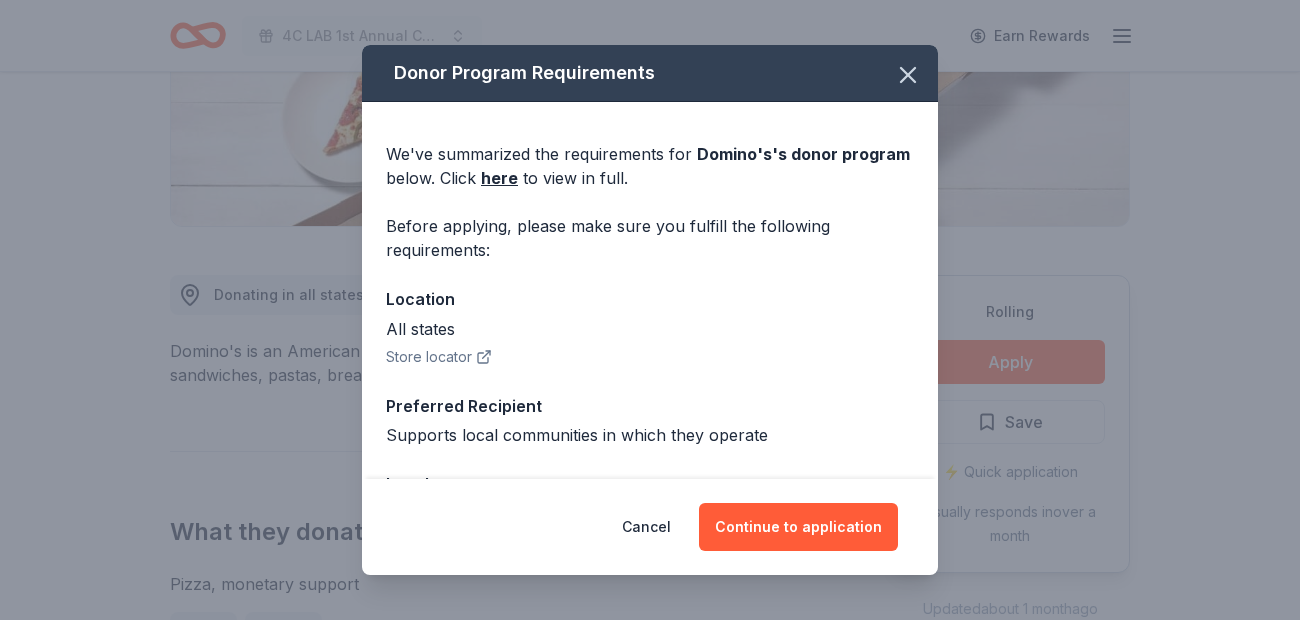 scroll, scrollTop: 153, scrollLeft: 0, axis: vertical 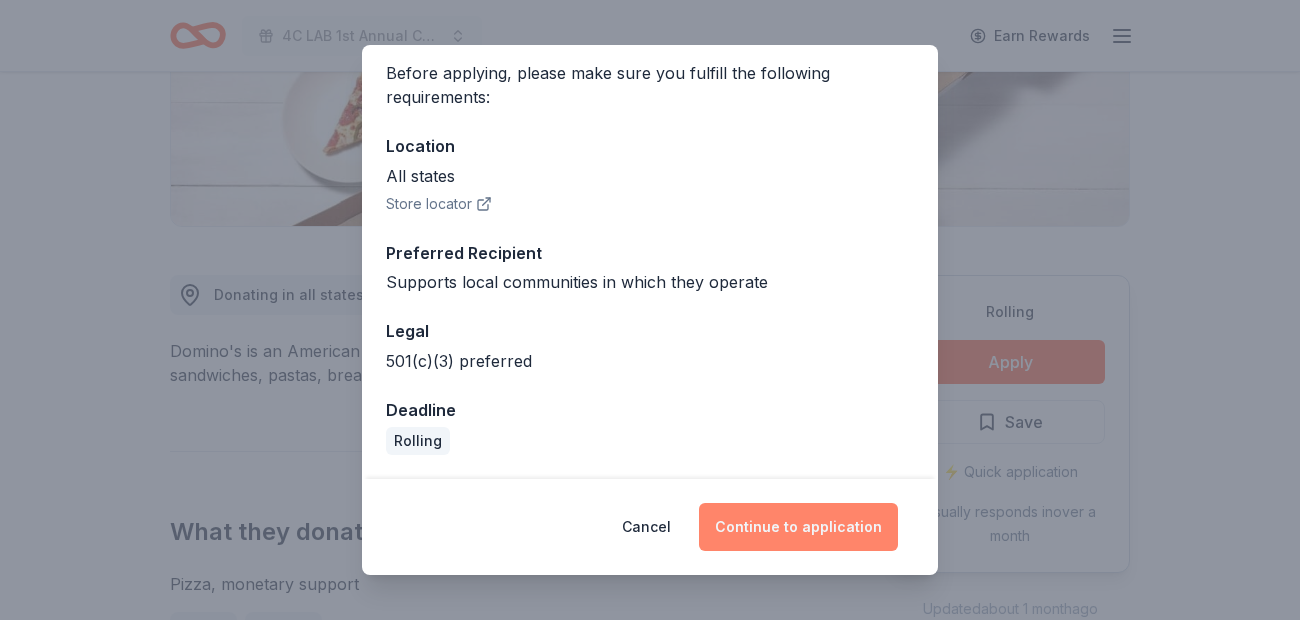 click on "Continue to application" at bounding box center (798, 527) 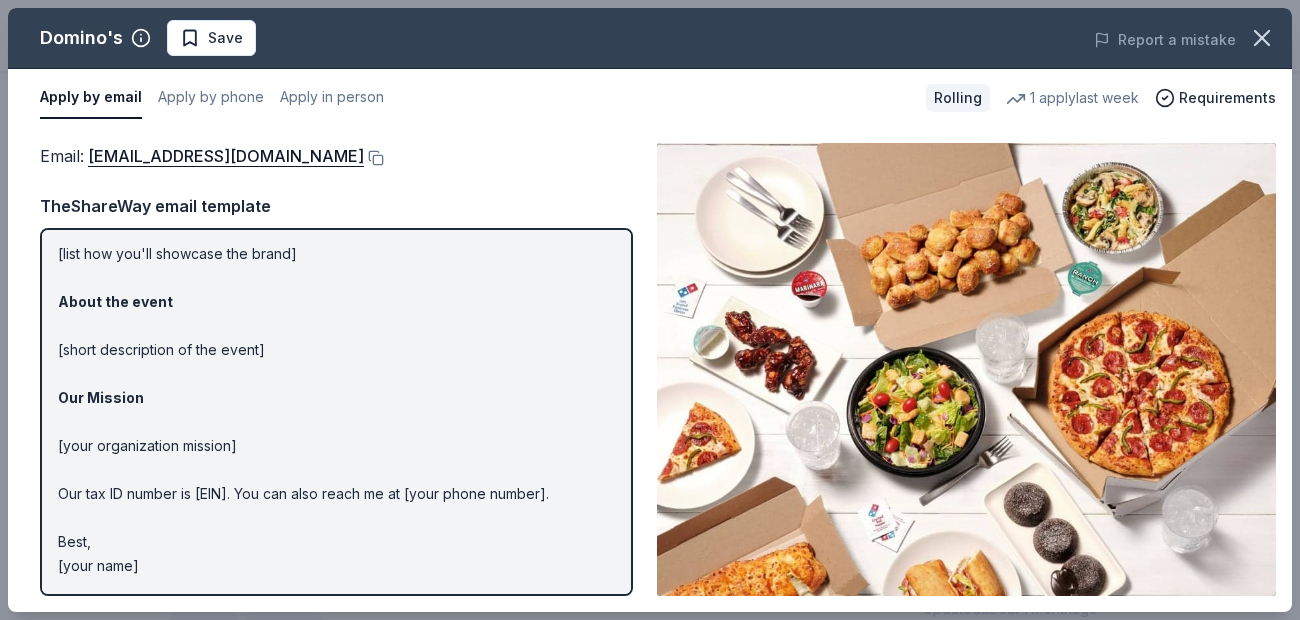 scroll, scrollTop: 0, scrollLeft: 0, axis: both 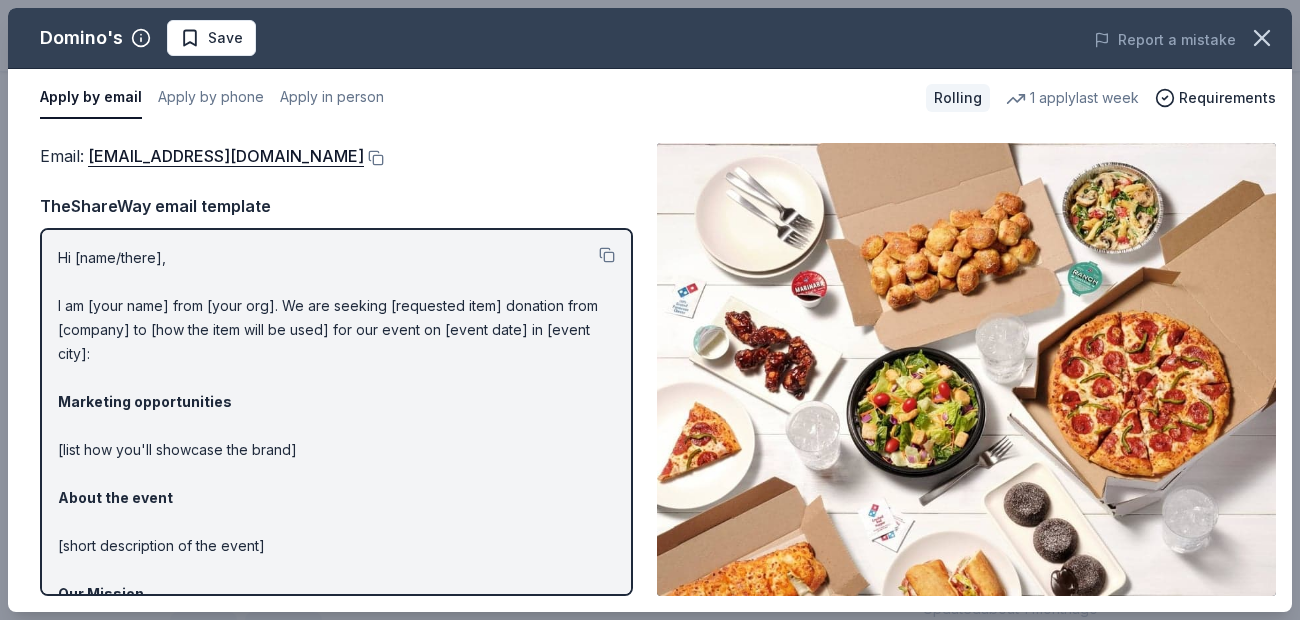 drag, startPoint x: 56, startPoint y: 252, endPoint x: 317, endPoint y: 525, distance: 377.69034 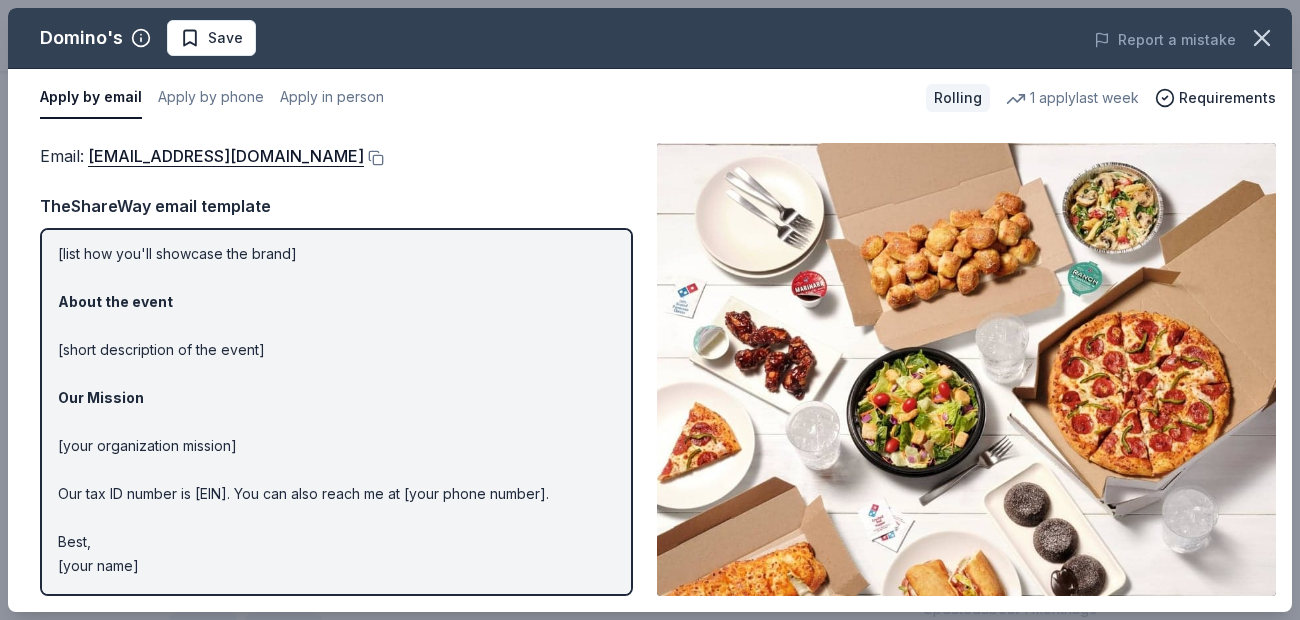 drag, startPoint x: 138, startPoint y: 559, endPoint x: 104, endPoint y: 394, distance: 168.46661 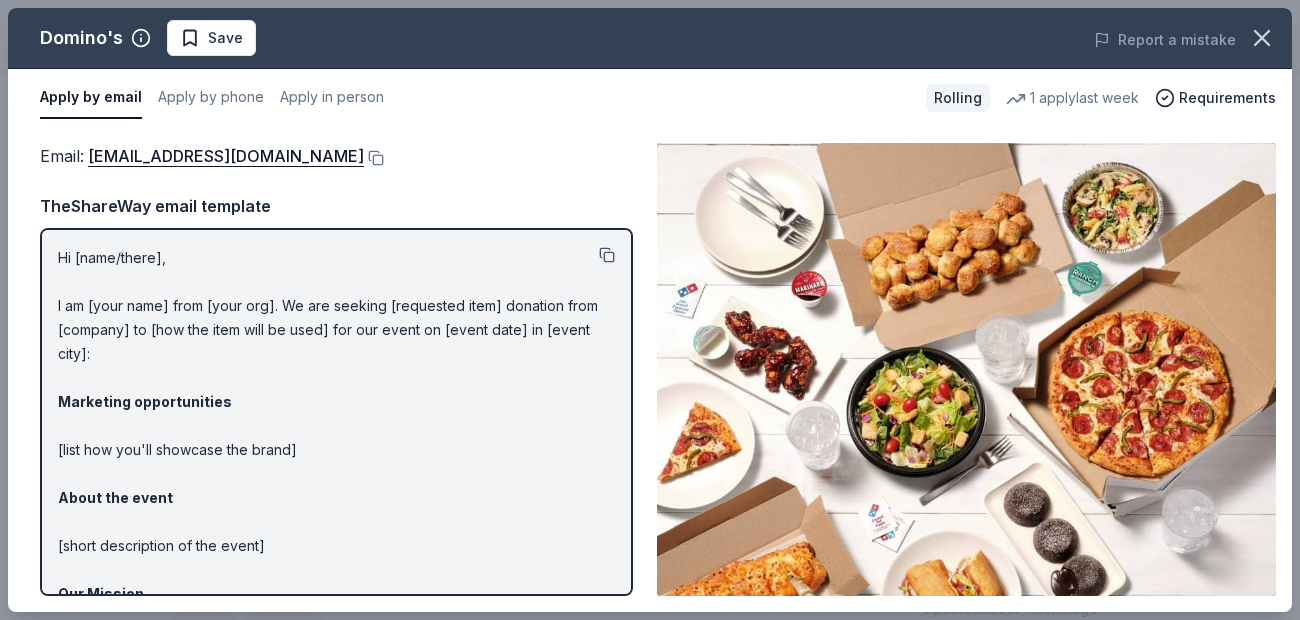 click at bounding box center [607, 255] 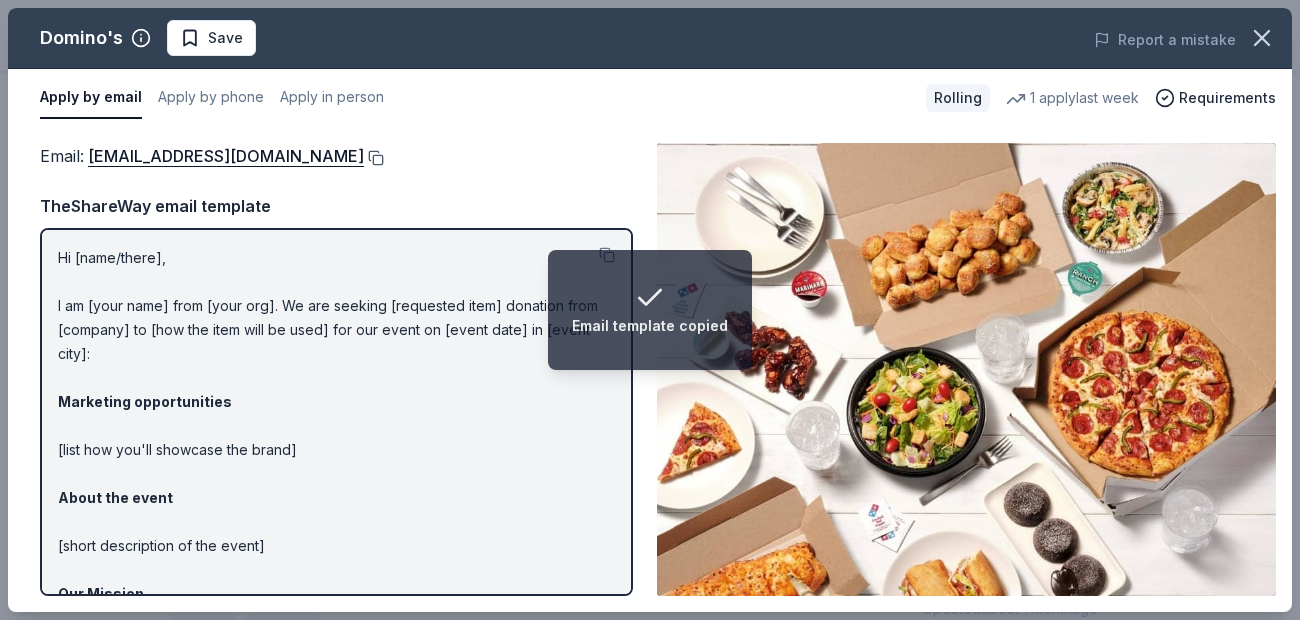 click at bounding box center (374, 158) 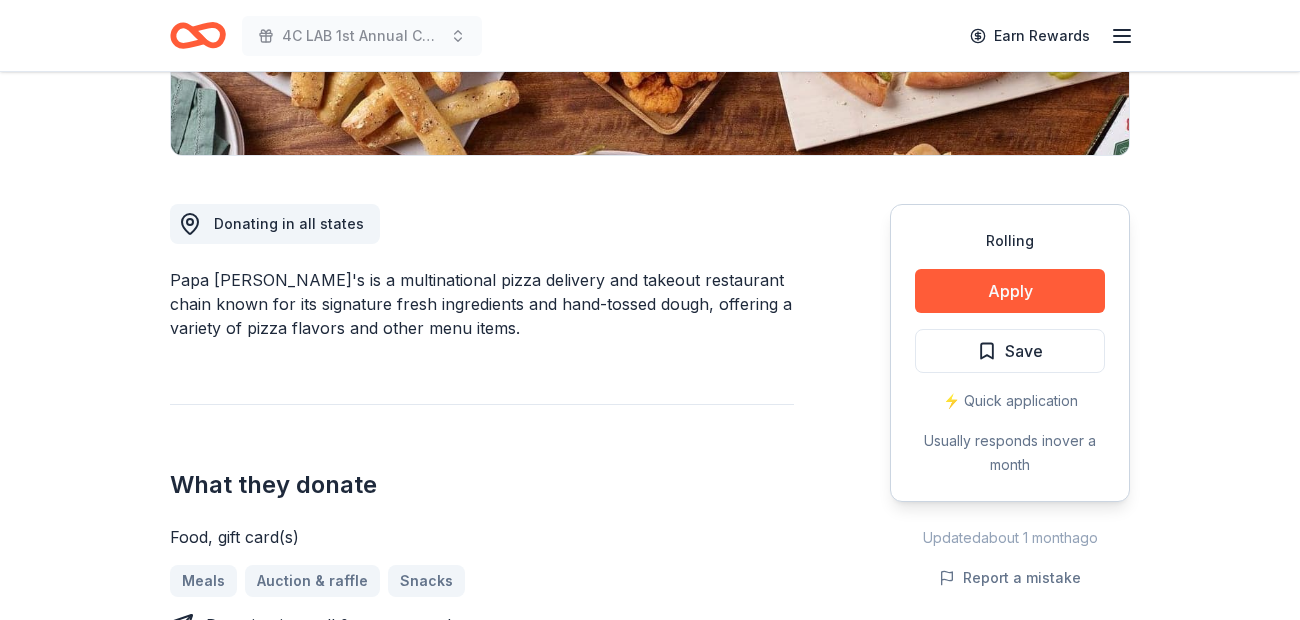scroll, scrollTop: 459, scrollLeft: 0, axis: vertical 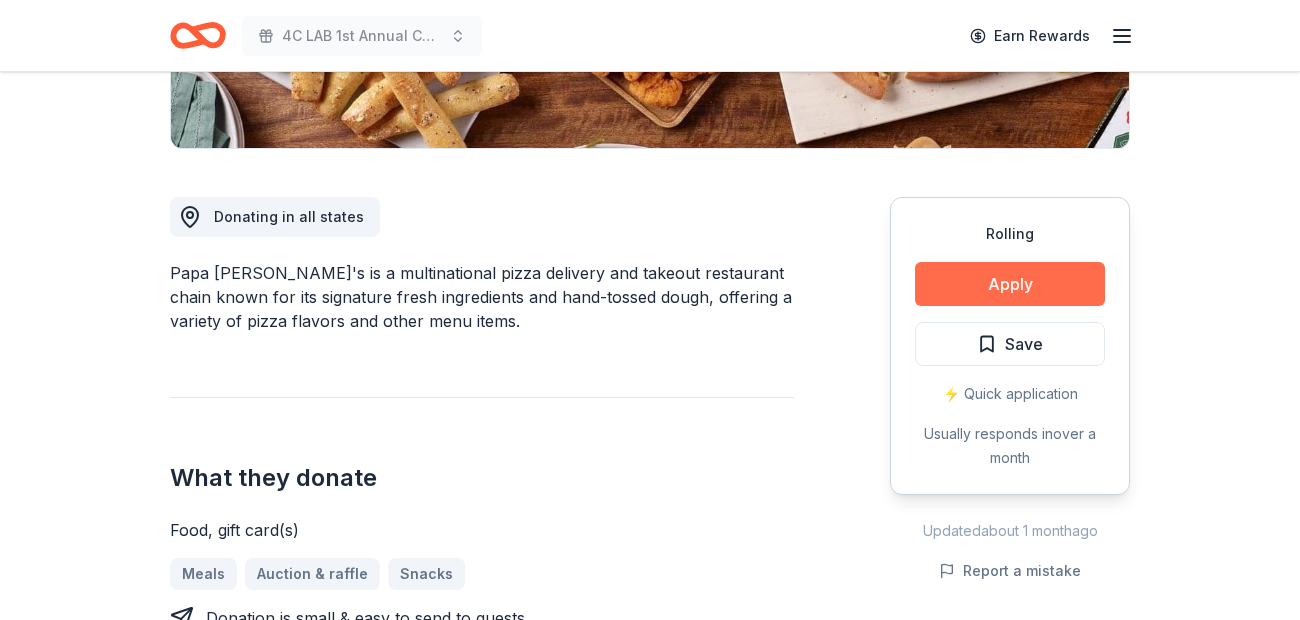 click on "Apply" at bounding box center (1010, 284) 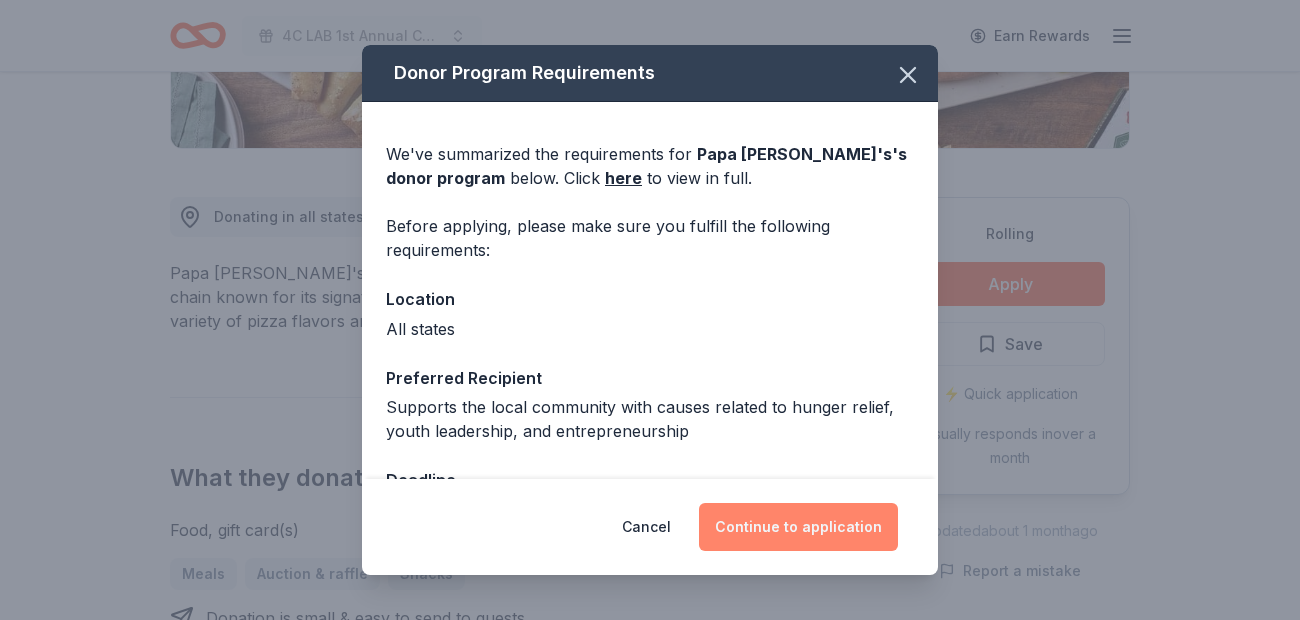 click on "Continue to application" at bounding box center [798, 527] 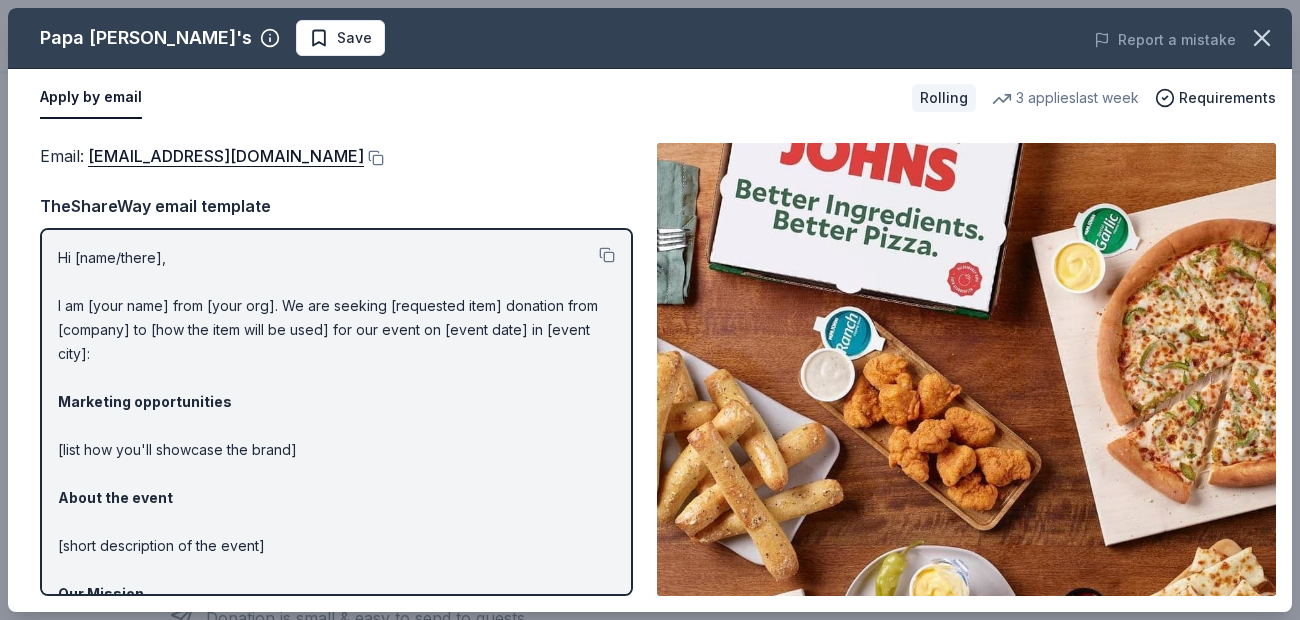 scroll, scrollTop: 196, scrollLeft: 0, axis: vertical 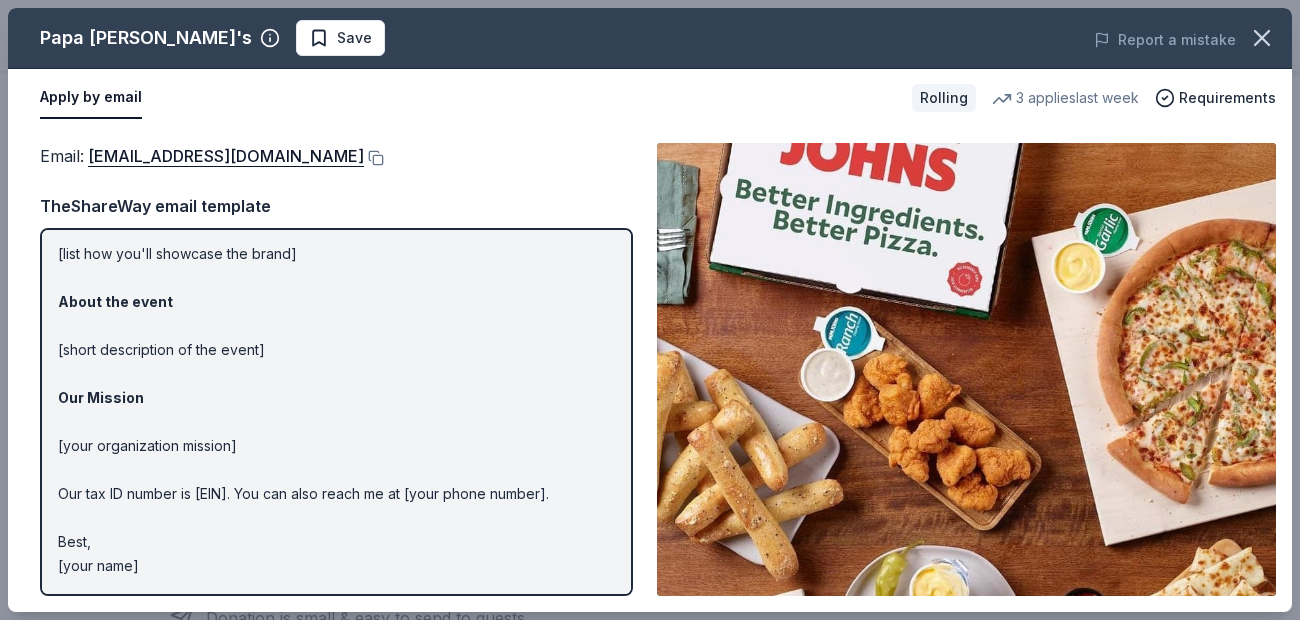 drag, startPoint x: 143, startPoint y: 574, endPoint x: 297, endPoint y: 243, distance: 365.07123 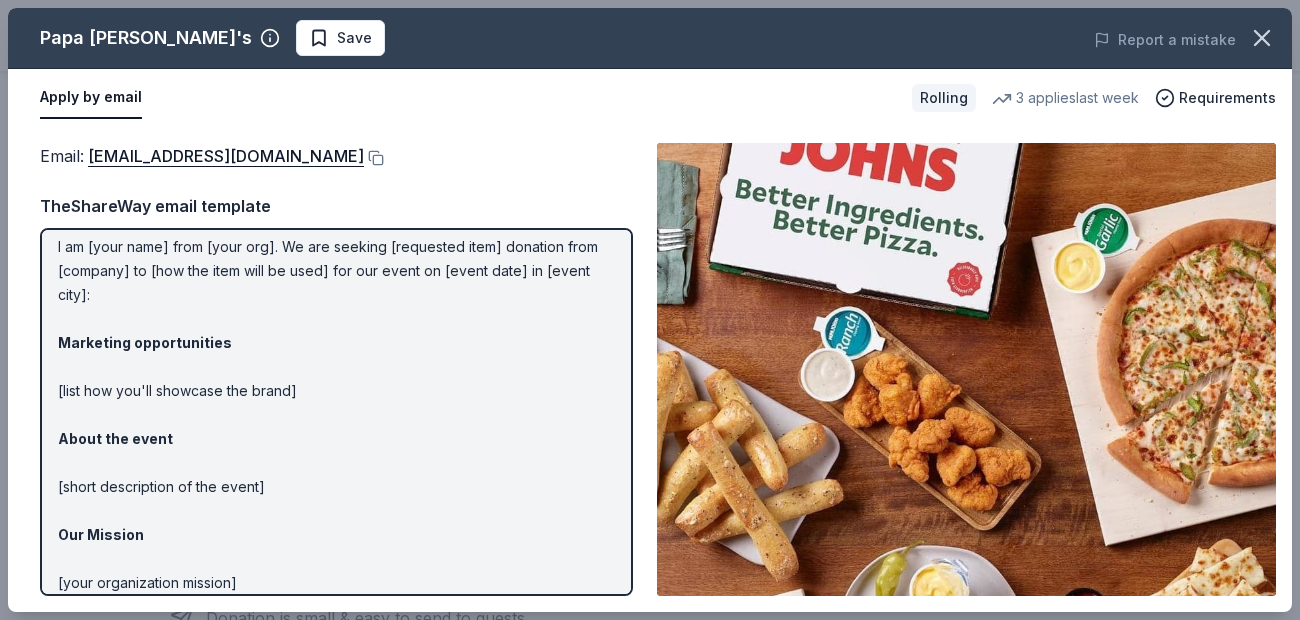 scroll, scrollTop: 0, scrollLeft: 0, axis: both 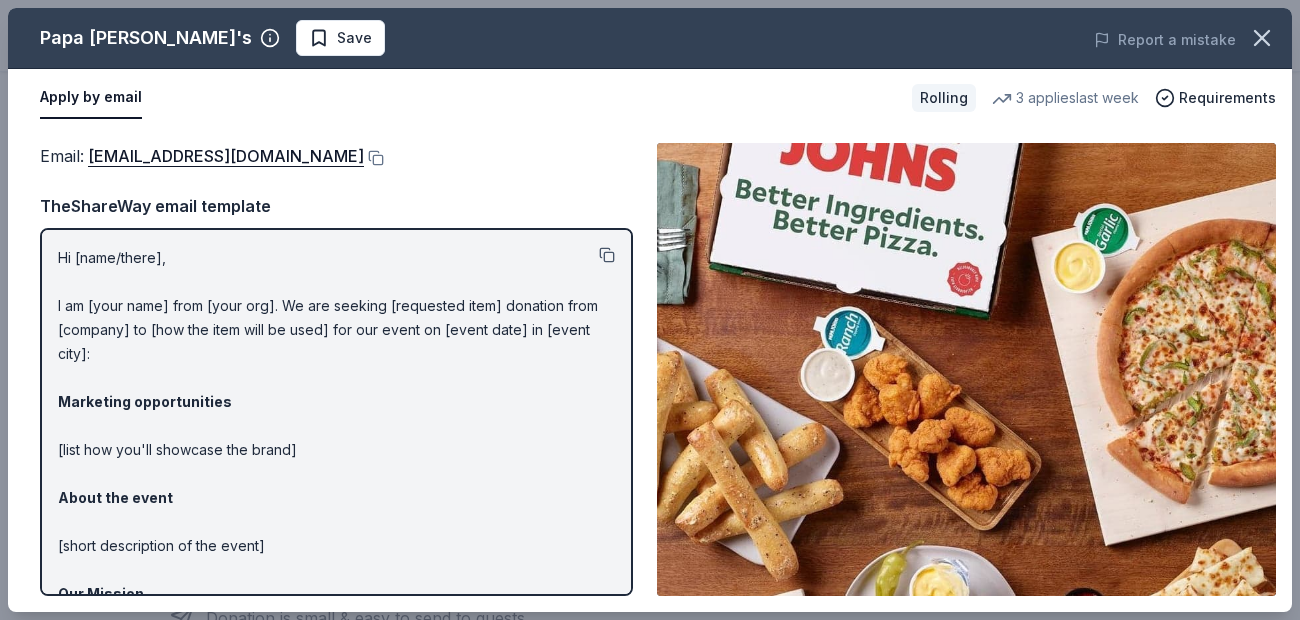 click at bounding box center (607, 255) 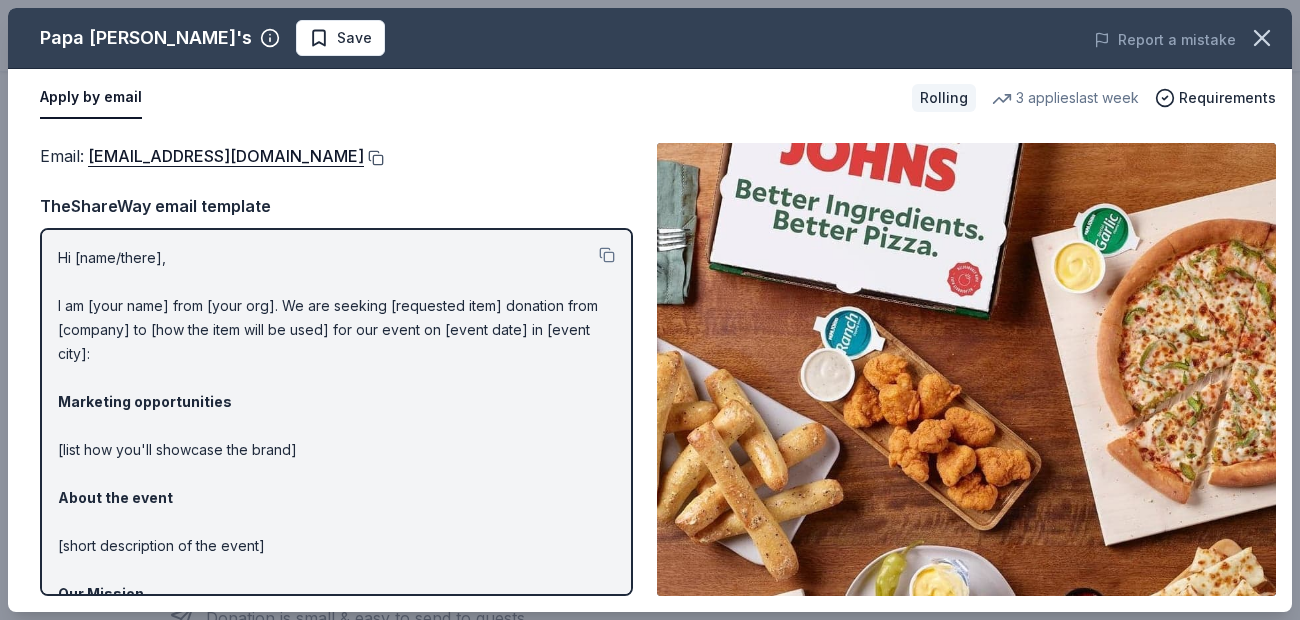 click at bounding box center (374, 158) 